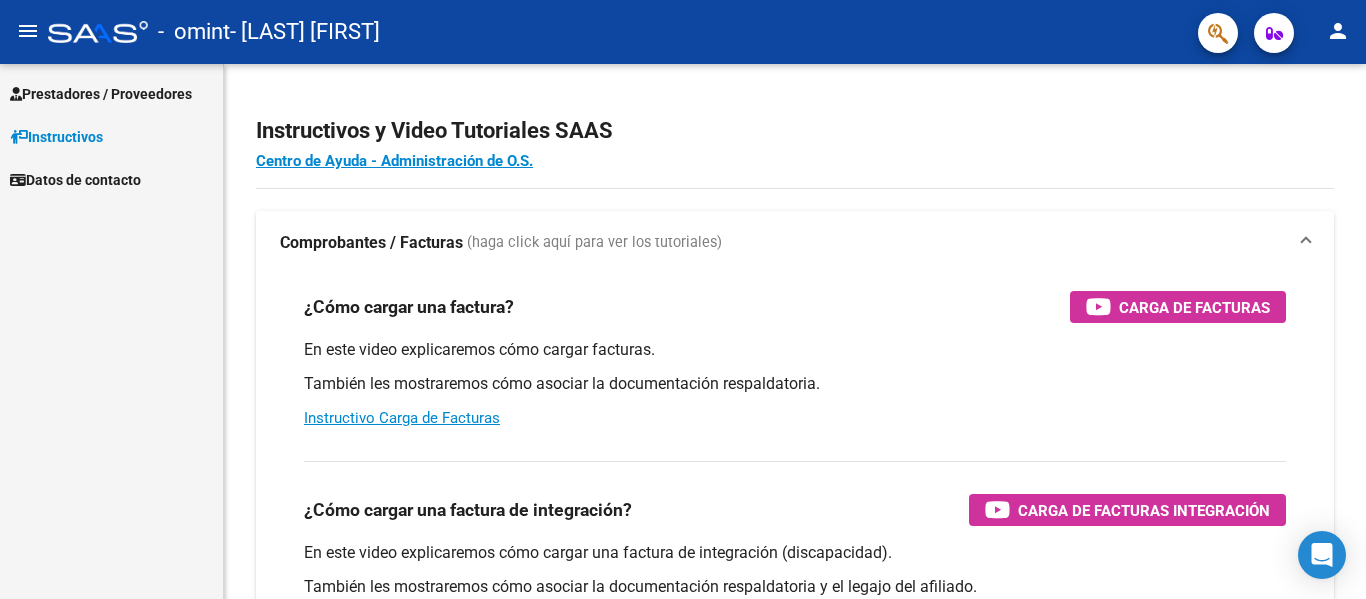 scroll, scrollTop: 0, scrollLeft: 0, axis: both 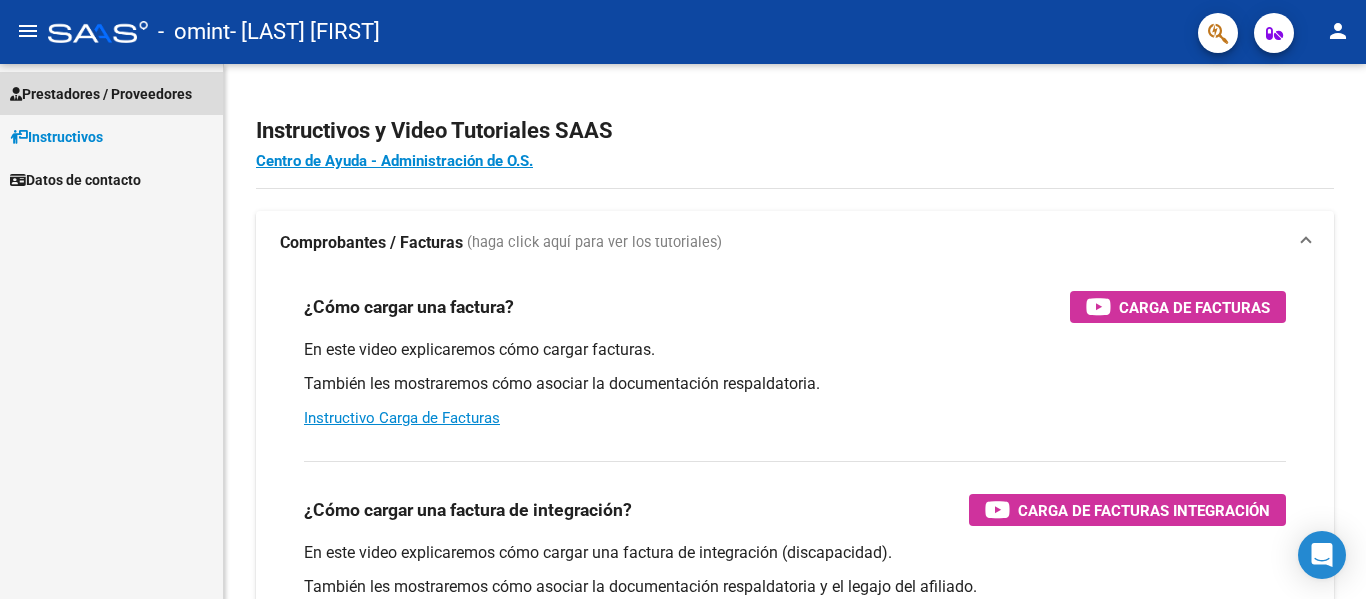 click on "Prestadores / Proveedores" at bounding box center (101, 94) 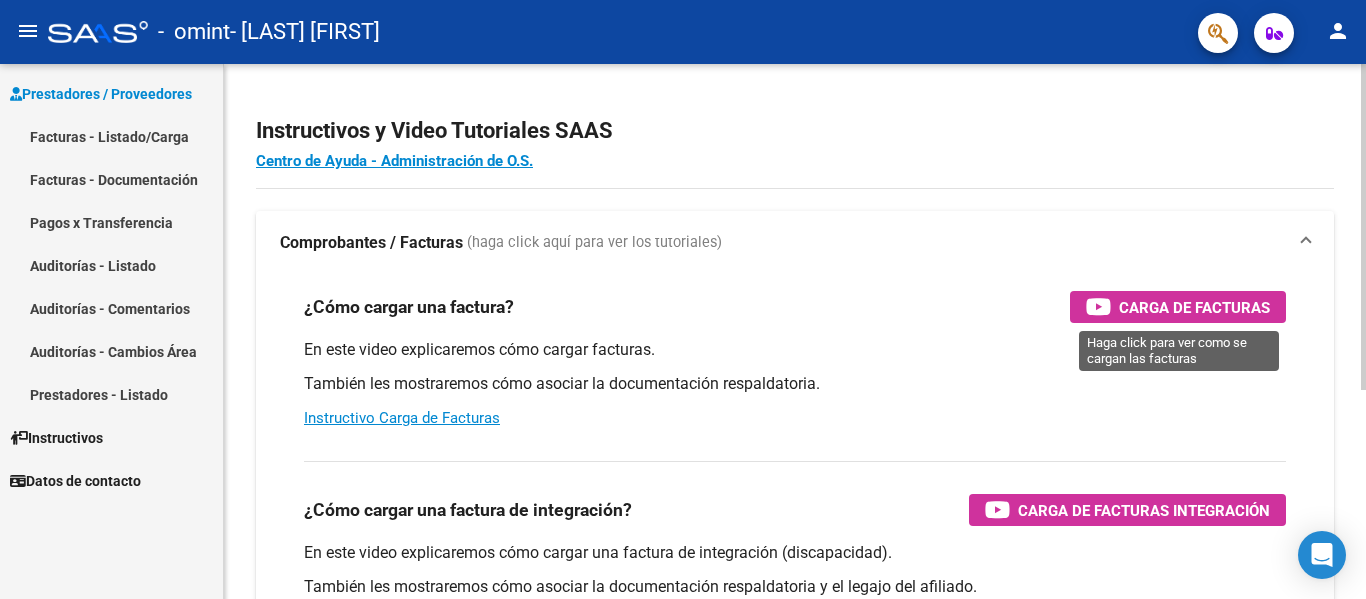 click at bounding box center (1098, 306) 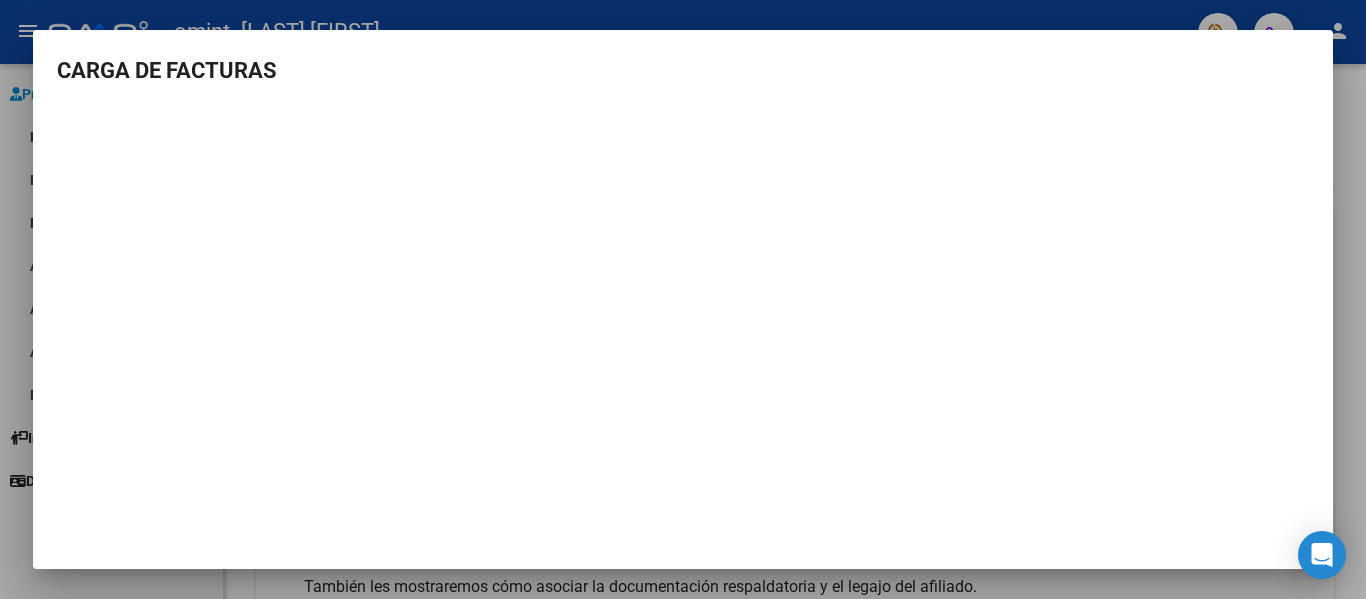 click at bounding box center (683, 299) 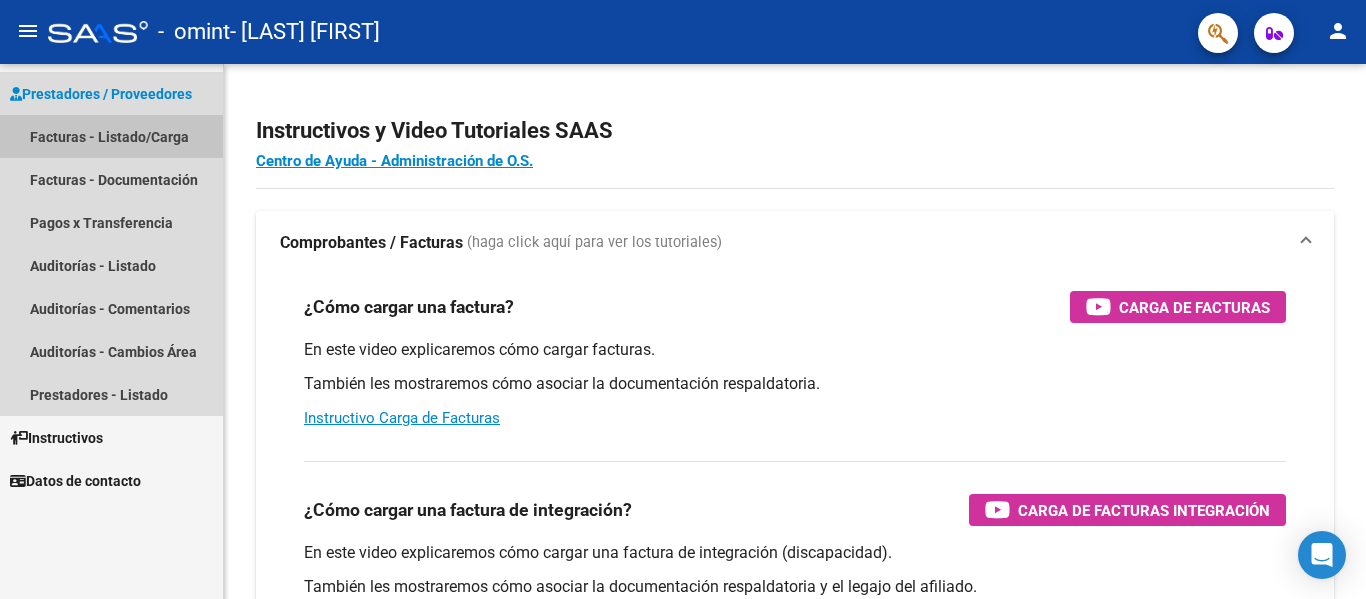 click on "Facturas - Listado/Carga" at bounding box center [111, 136] 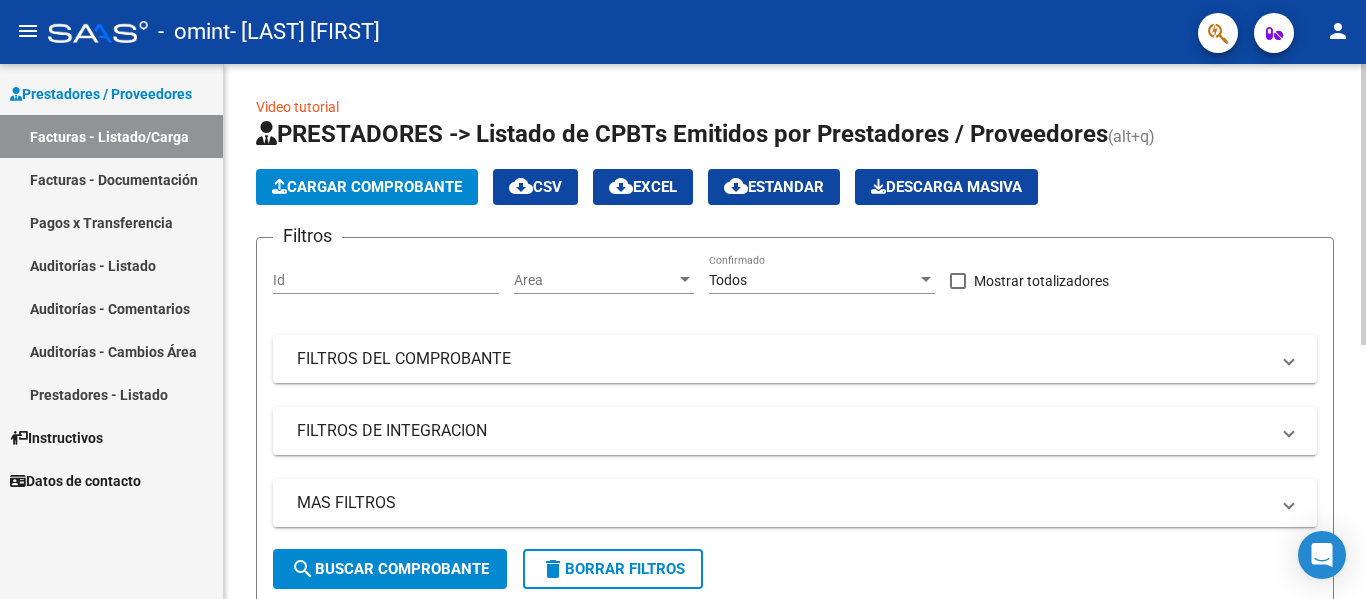 click on "Cargar Comprobante" 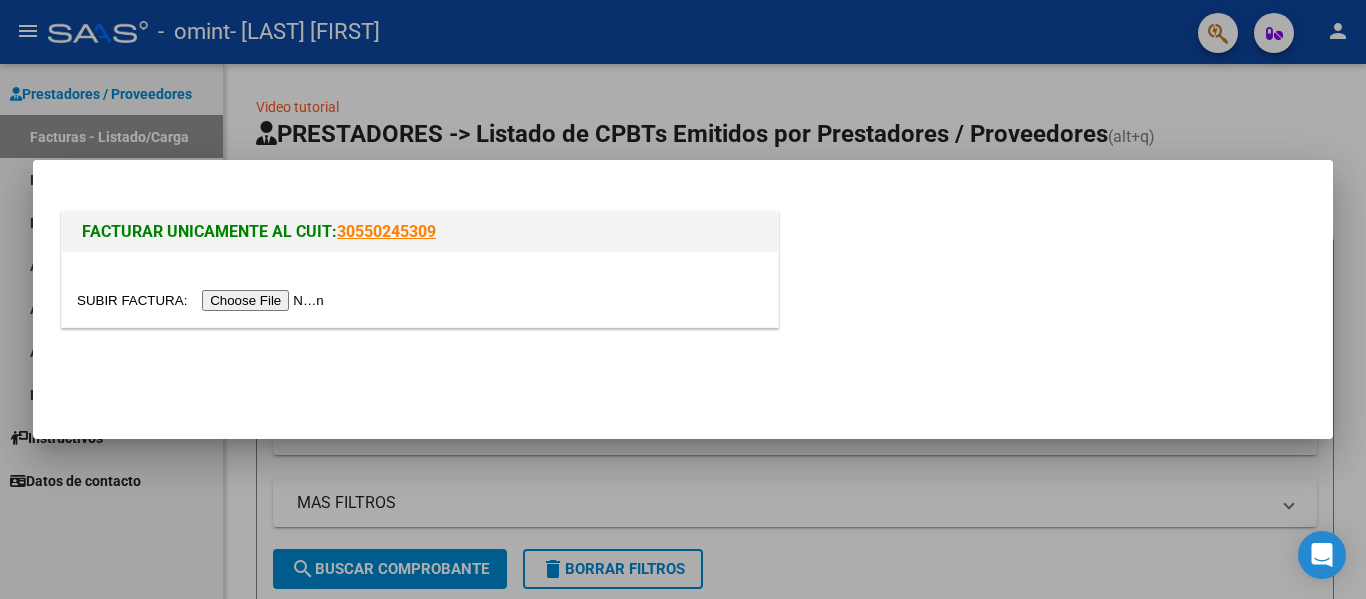 click at bounding box center [203, 300] 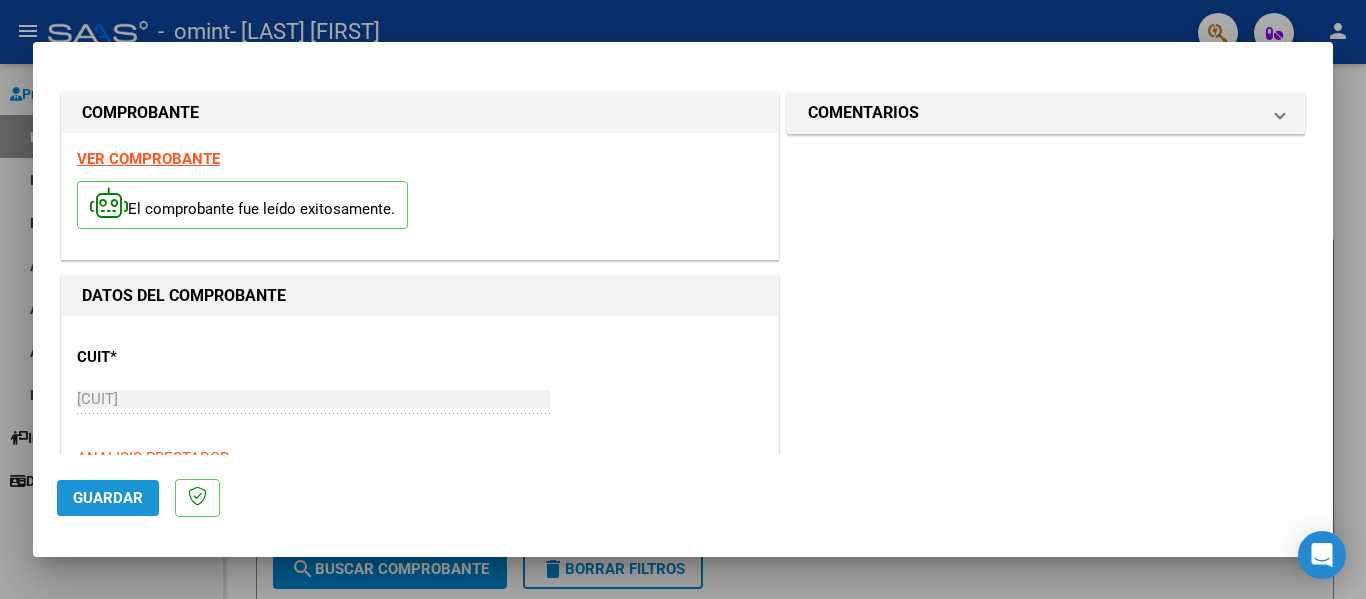 click on "Guardar" 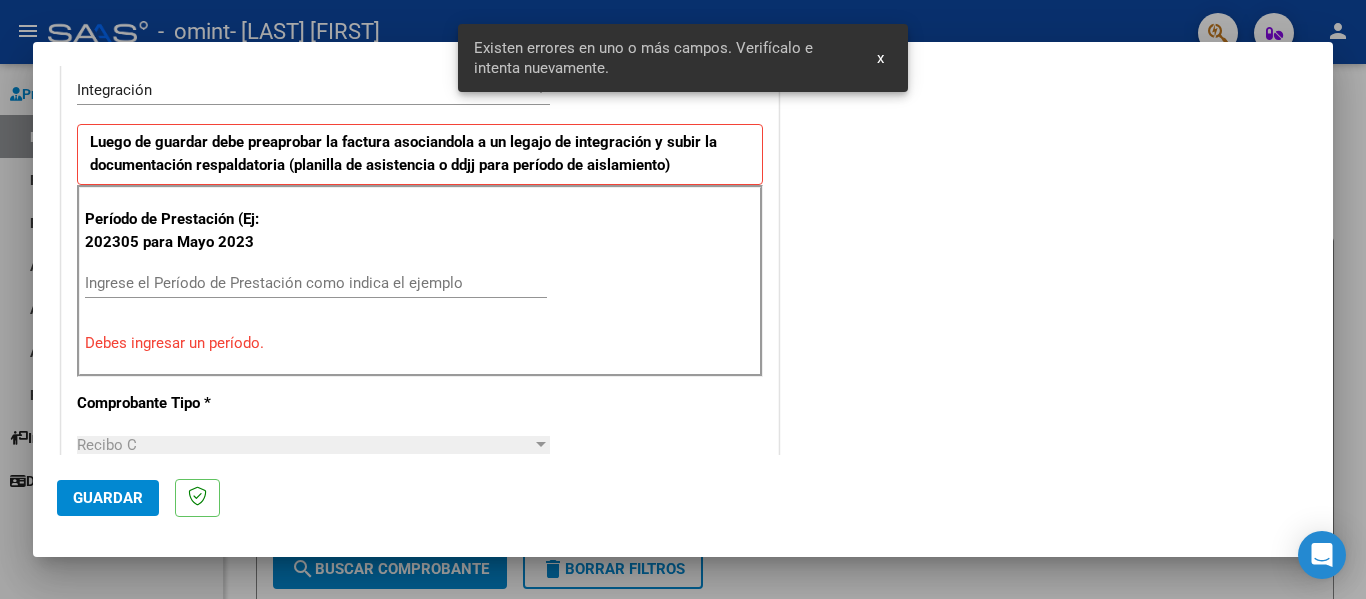 scroll, scrollTop: 464, scrollLeft: 0, axis: vertical 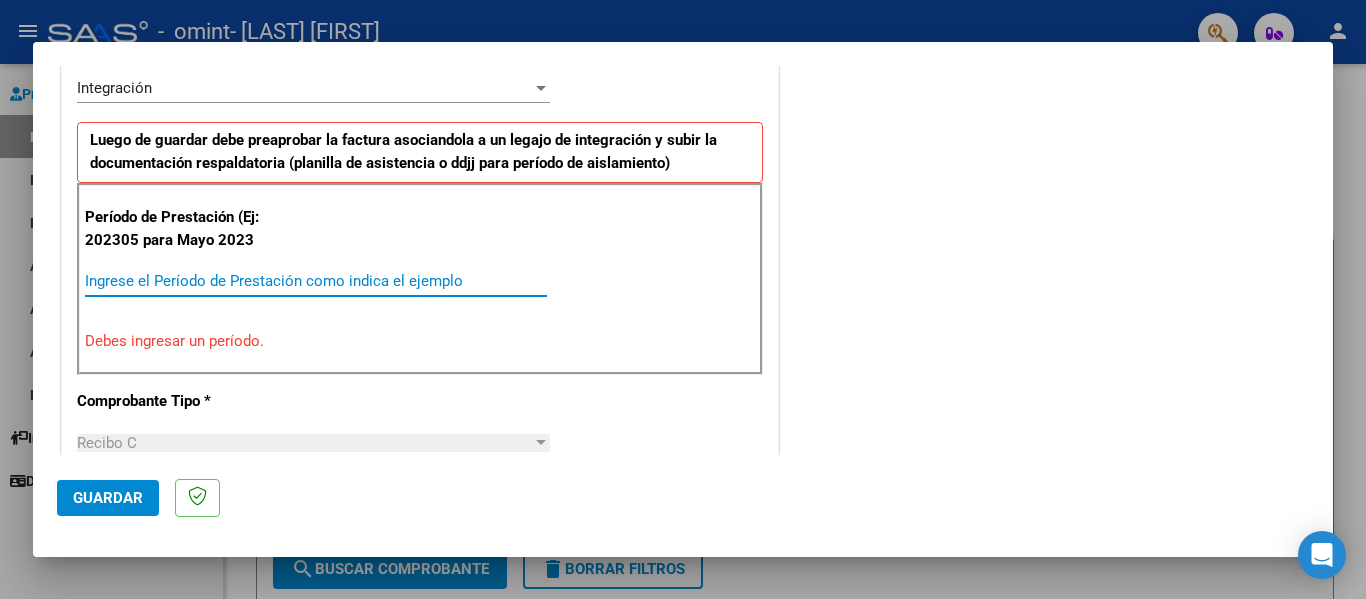 click on "Ingrese el Período de Prestación como indica el ejemplo" at bounding box center [316, 281] 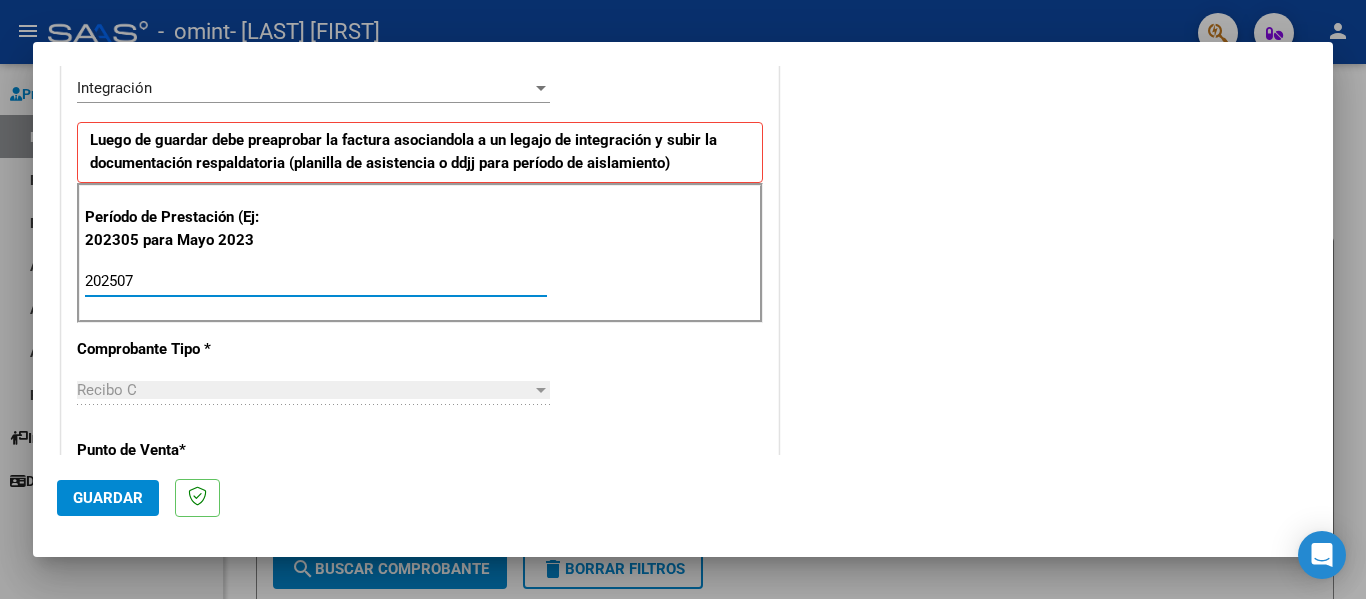 type on "202507" 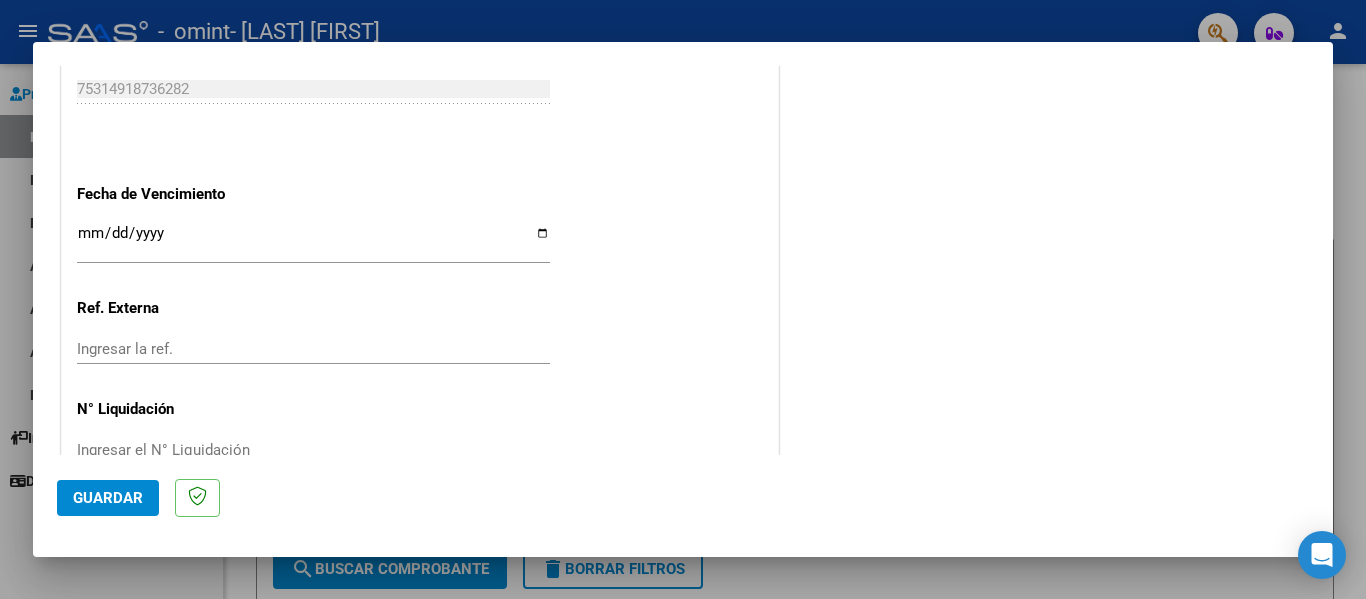scroll, scrollTop: 1289, scrollLeft: 0, axis: vertical 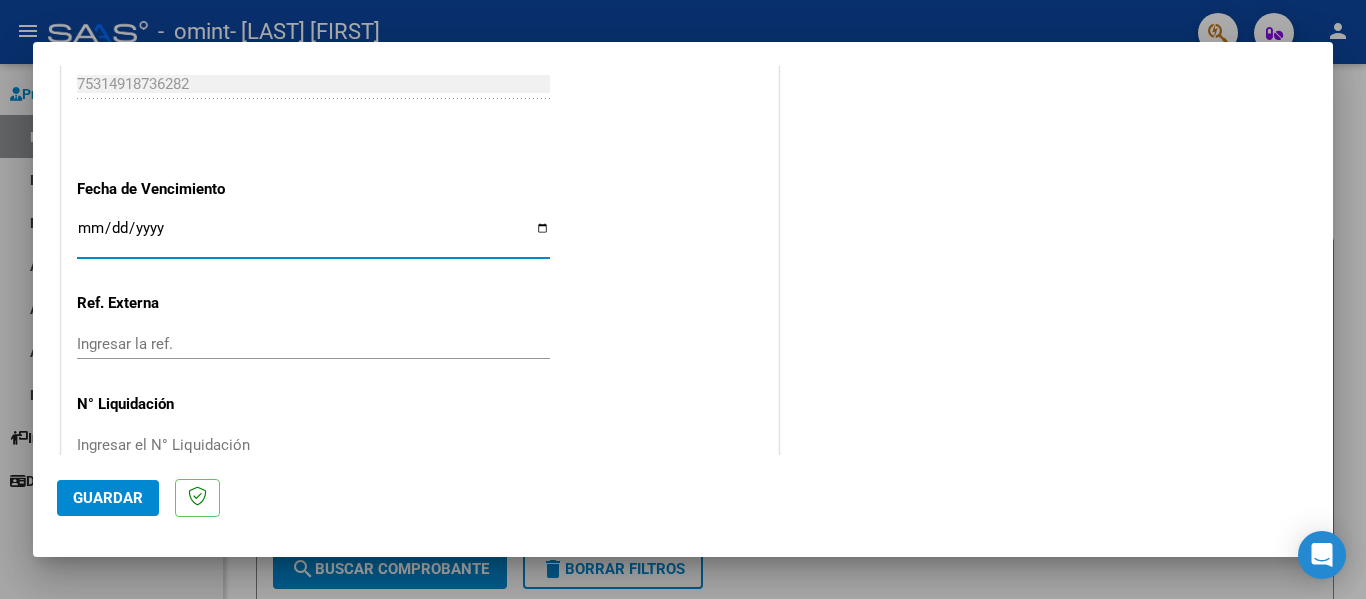 click on "Ingresar la fecha" at bounding box center (313, 236) 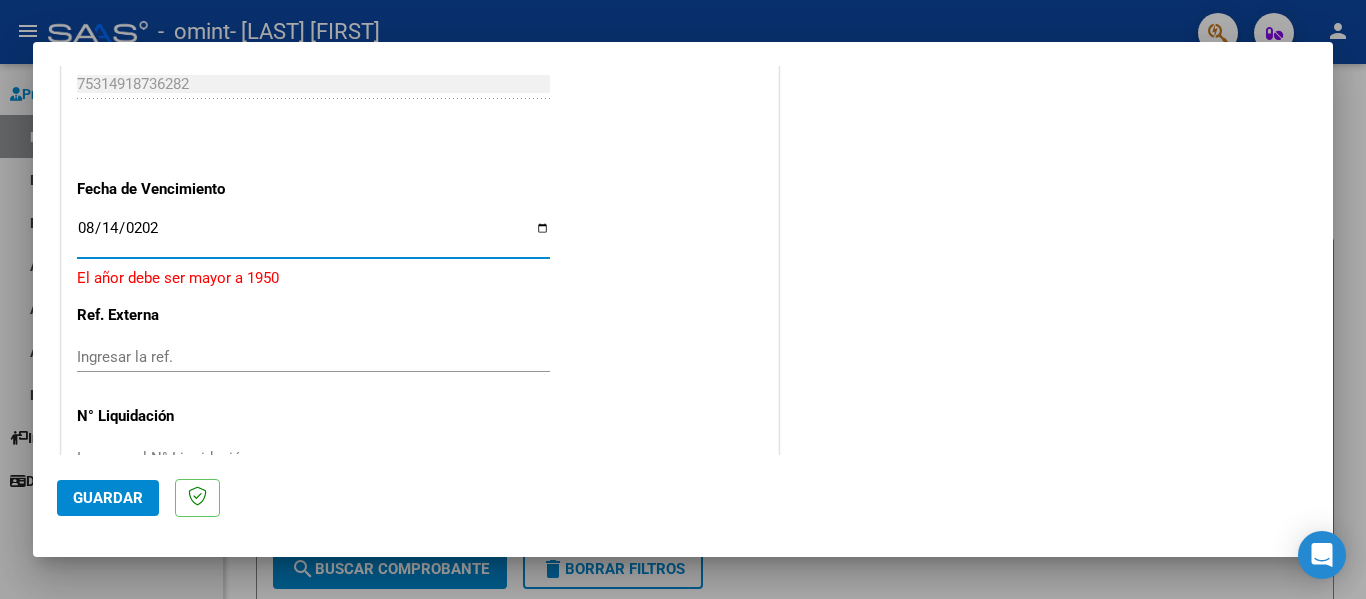 type on "2025-08-14" 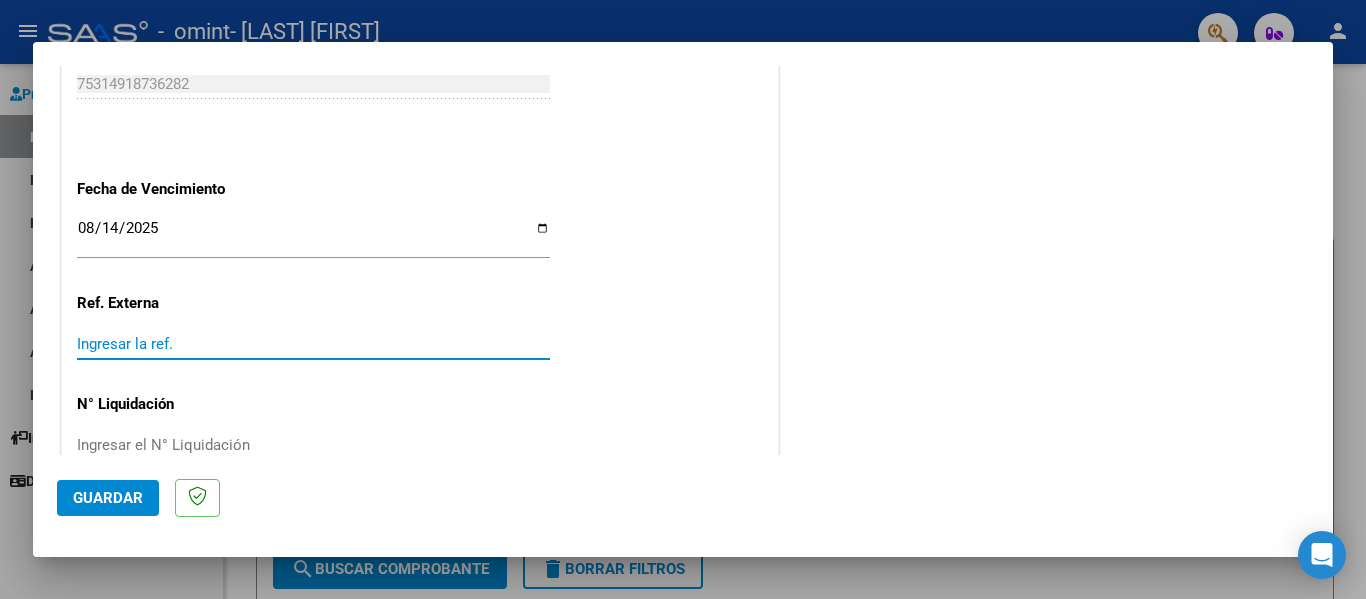 click on "Ingresar la ref." at bounding box center (313, 344) 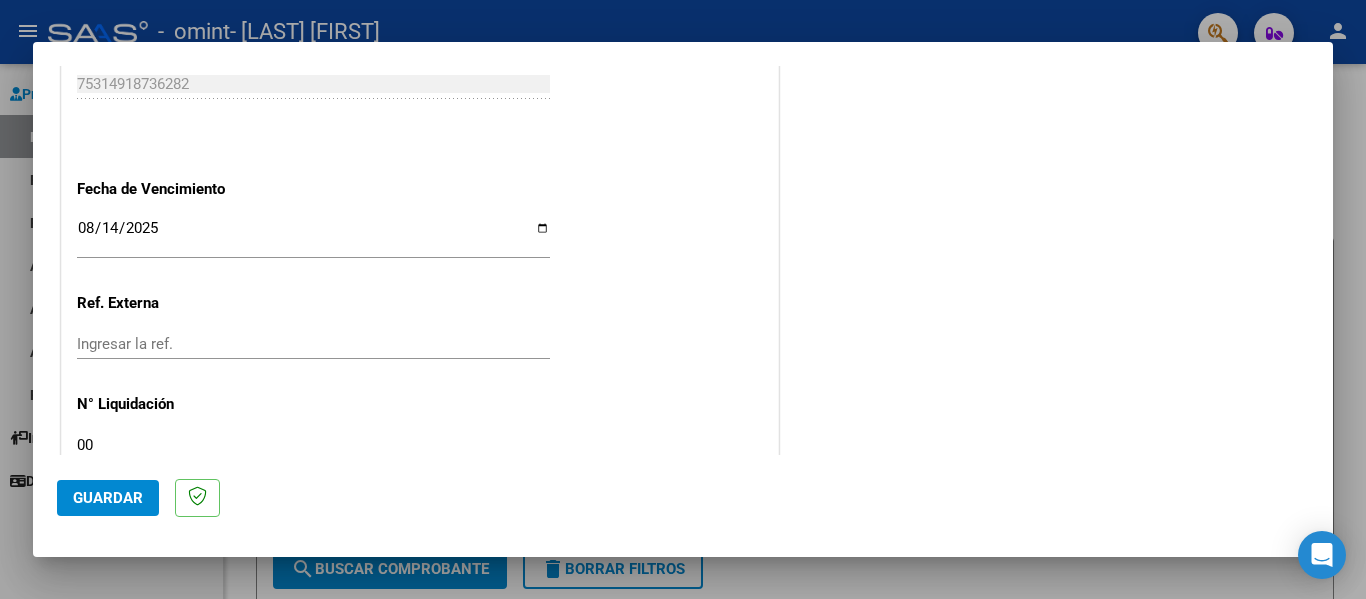 type on "0" 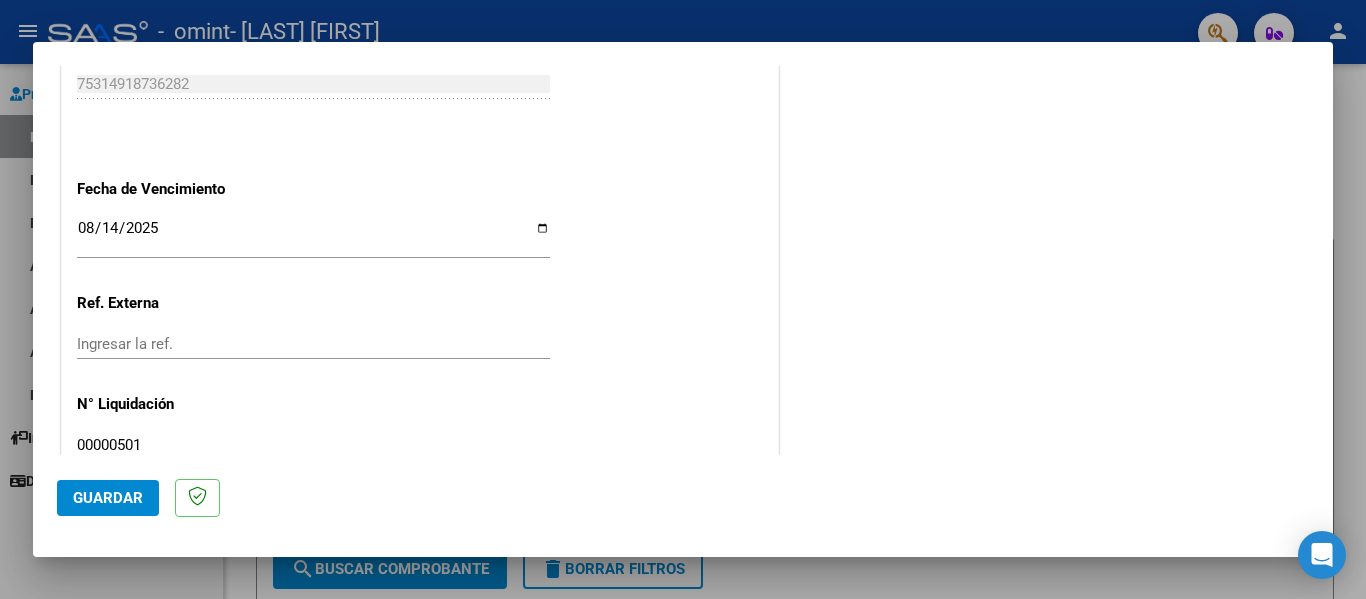 type on "00000501" 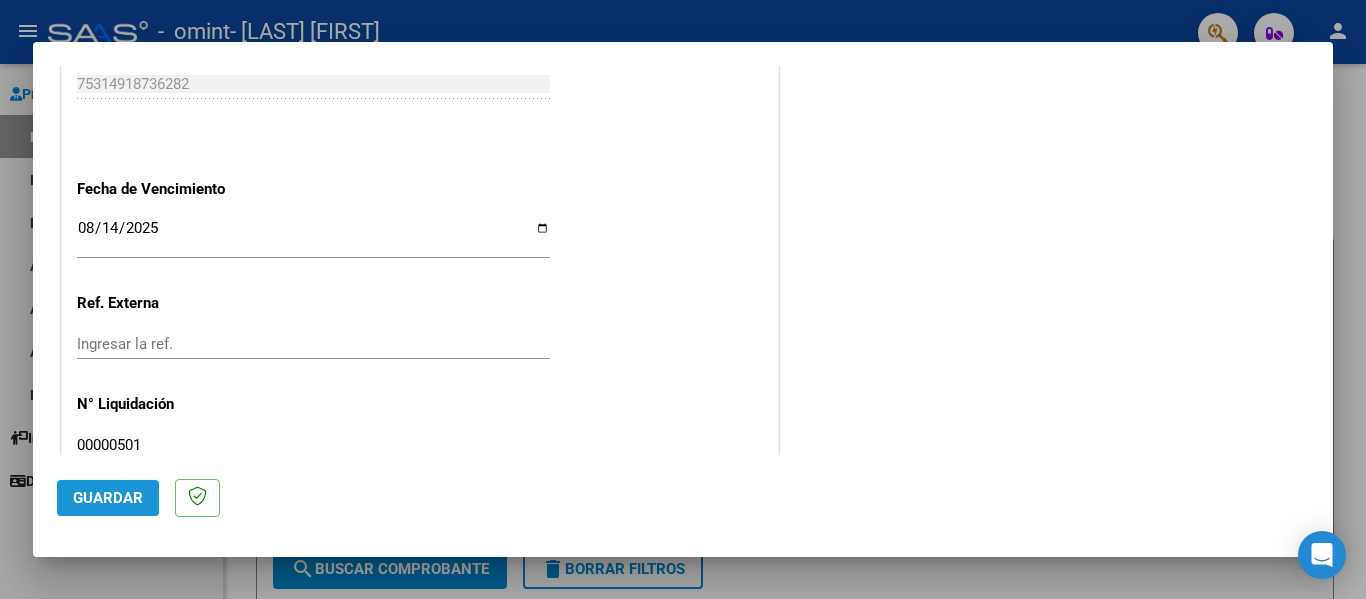 click on "Guardar" 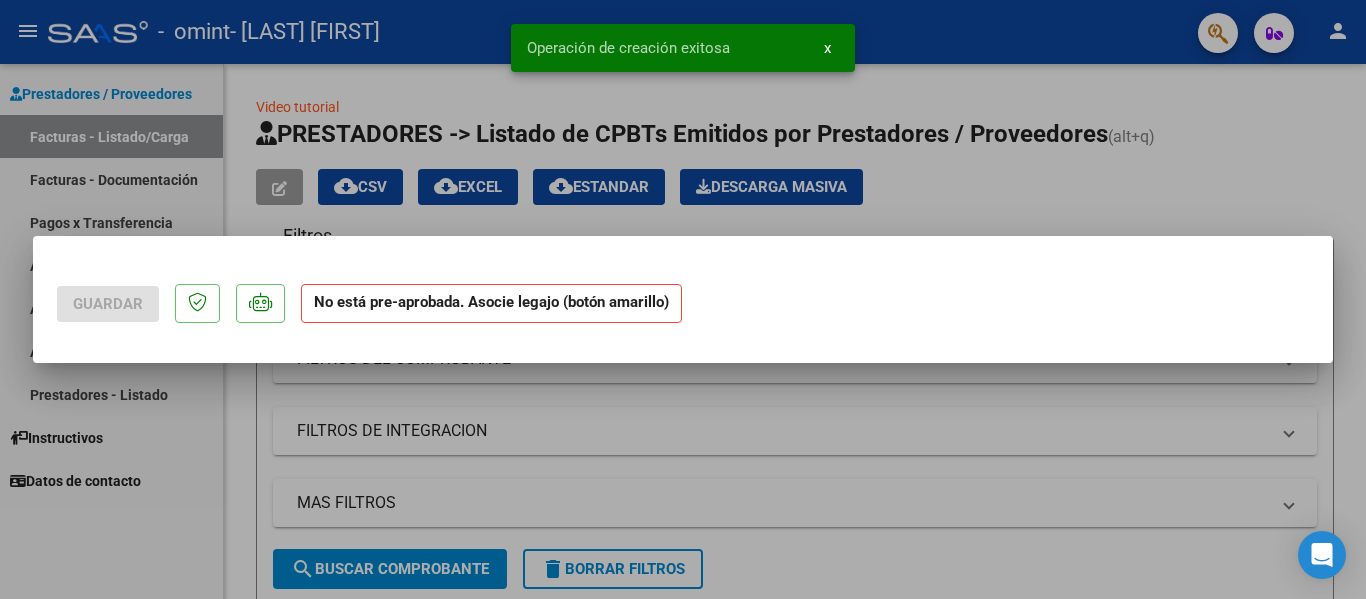 scroll, scrollTop: 0, scrollLeft: 0, axis: both 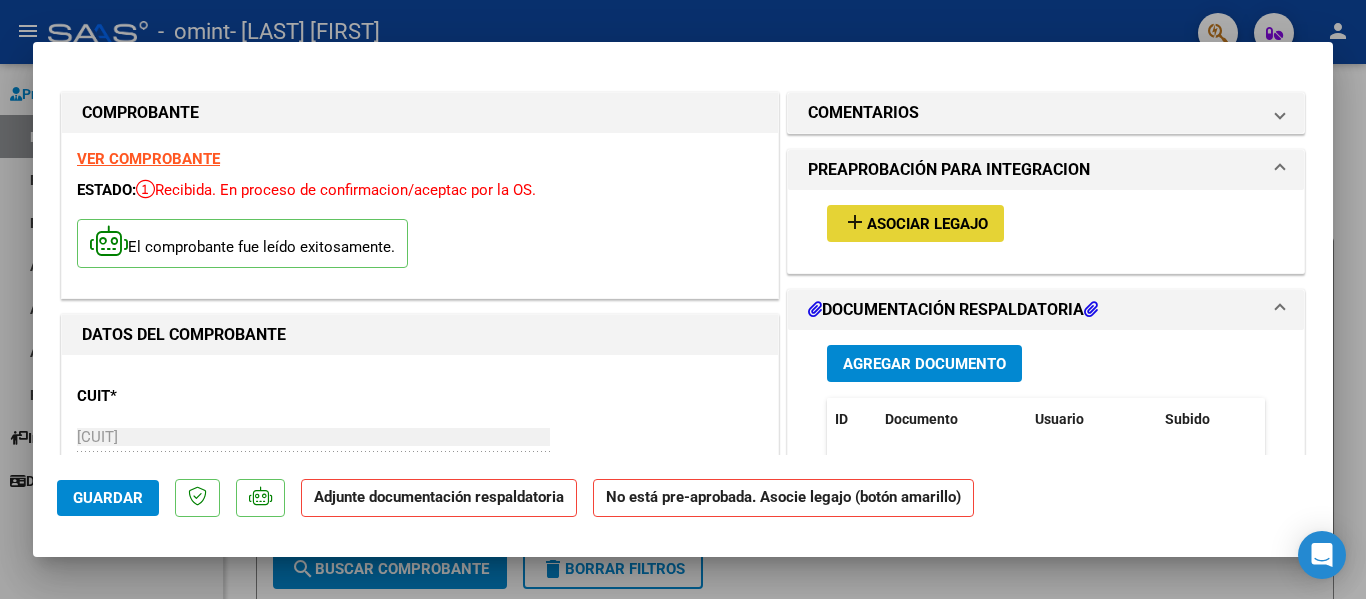 click on "Asociar Legajo" at bounding box center (927, 224) 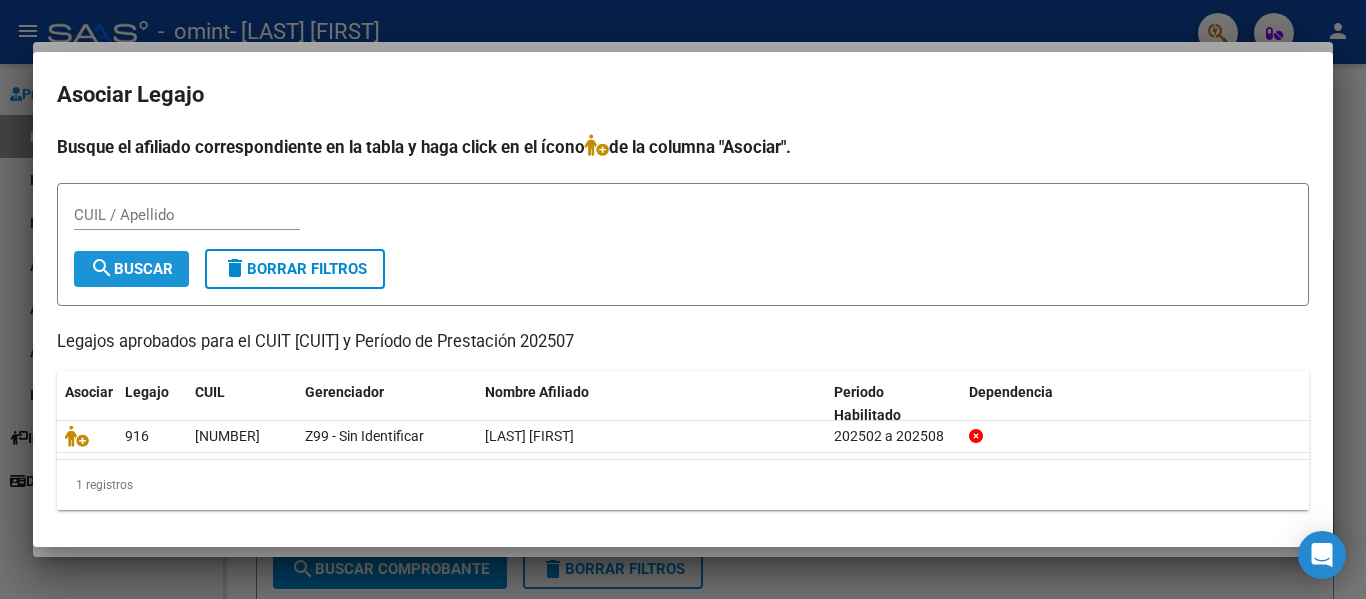 click on "search  Buscar" at bounding box center [131, 269] 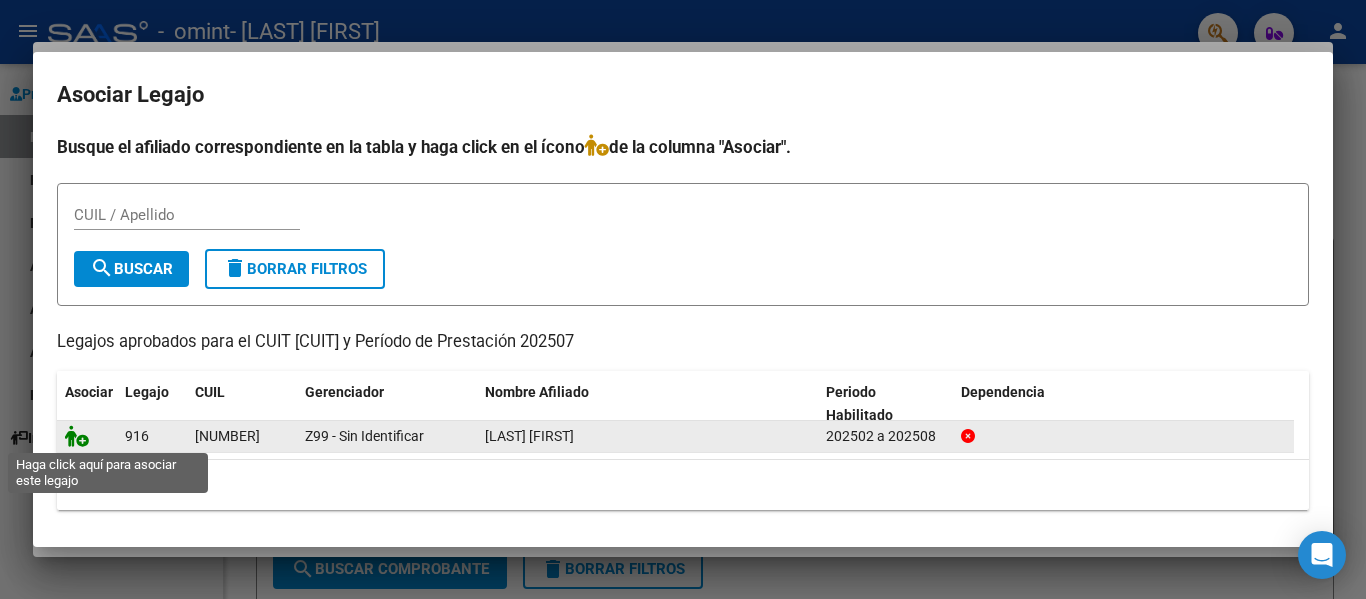 click 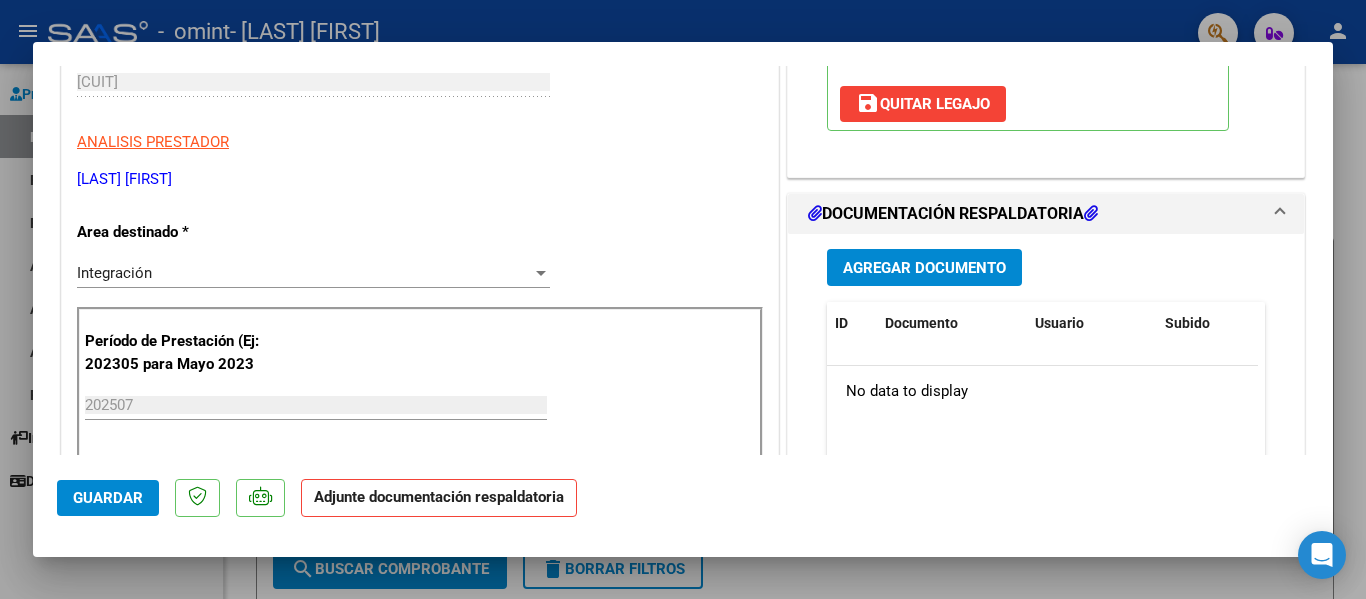scroll, scrollTop: 360, scrollLeft: 0, axis: vertical 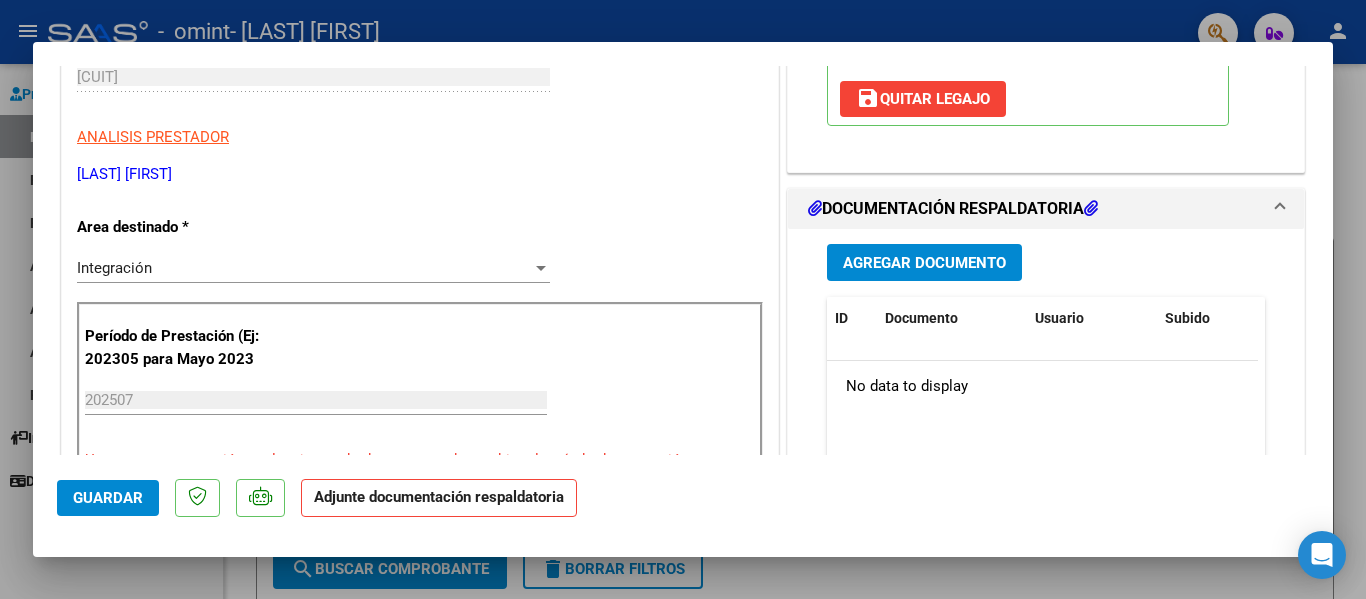 click at bounding box center [541, 268] 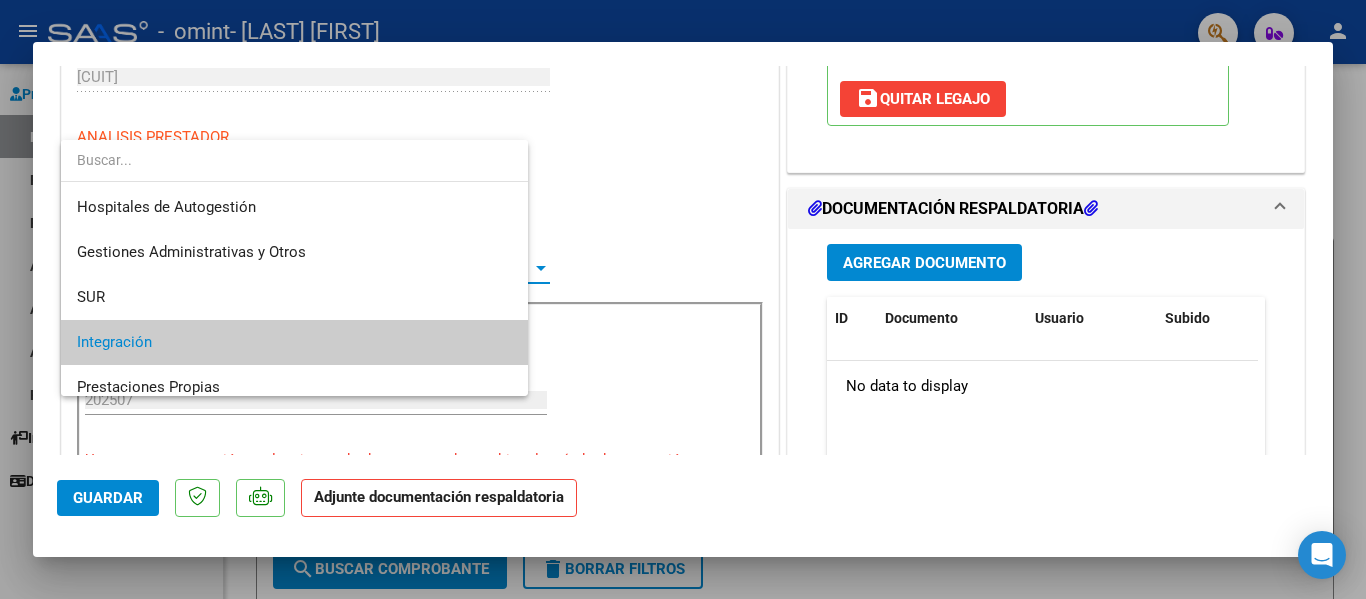 scroll, scrollTop: 75, scrollLeft: 0, axis: vertical 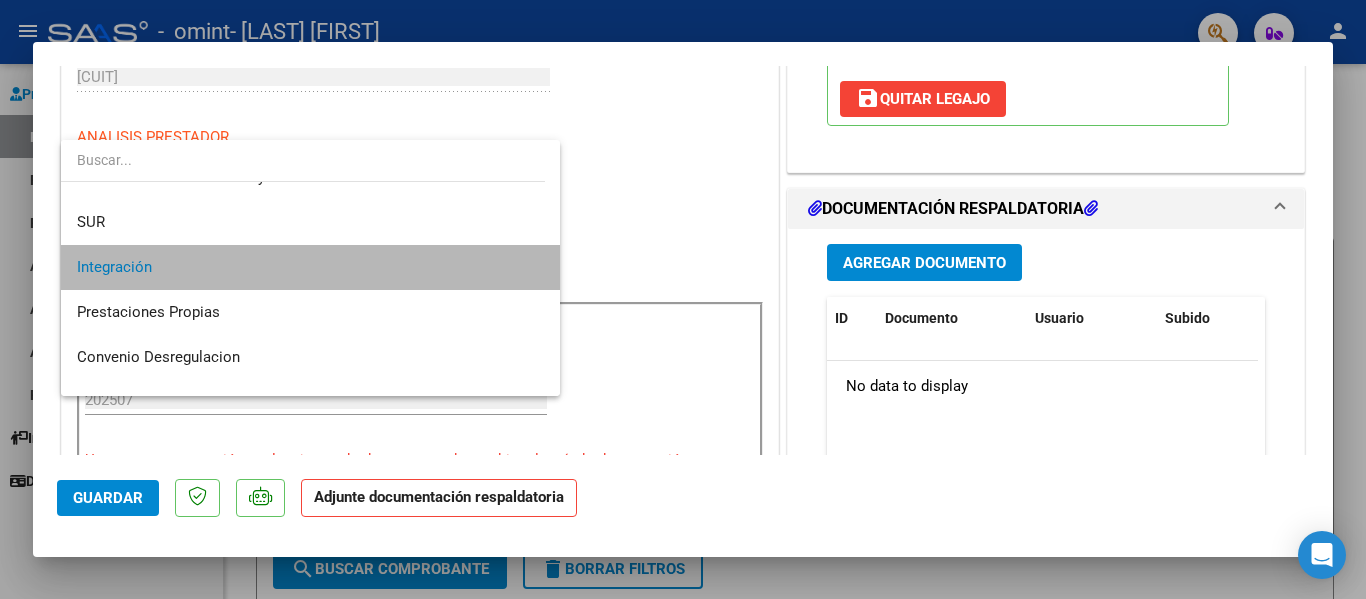 click on "Integración" at bounding box center [310, 267] 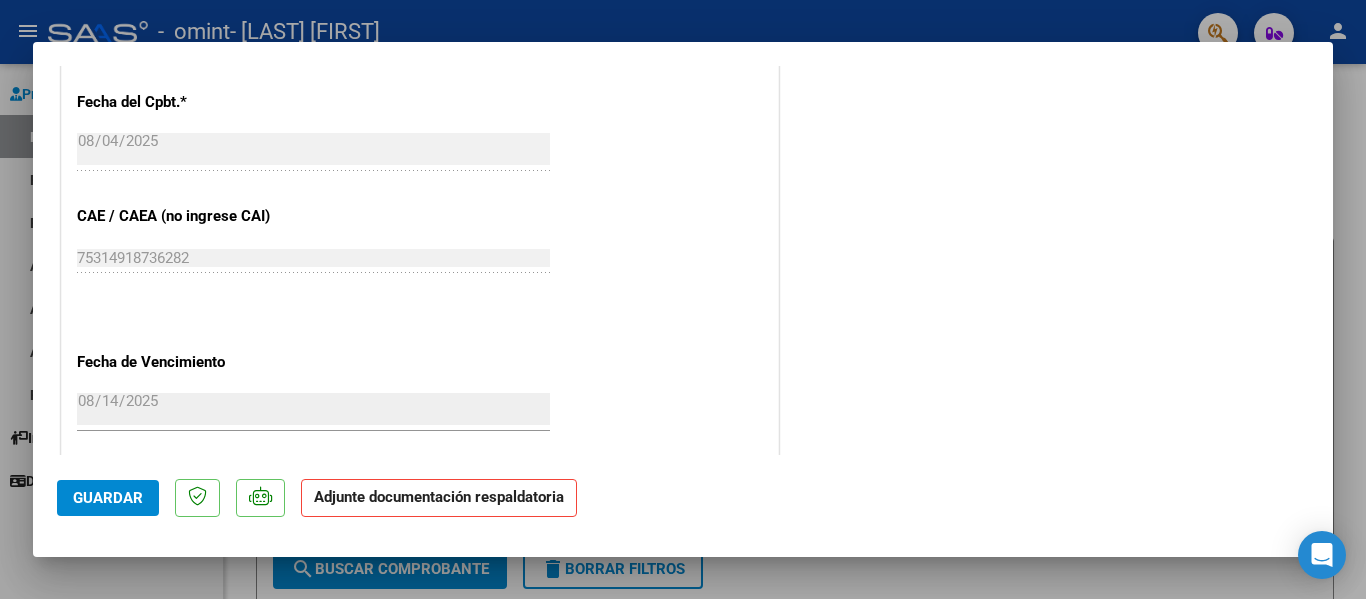 scroll, scrollTop: 1401, scrollLeft: 0, axis: vertical 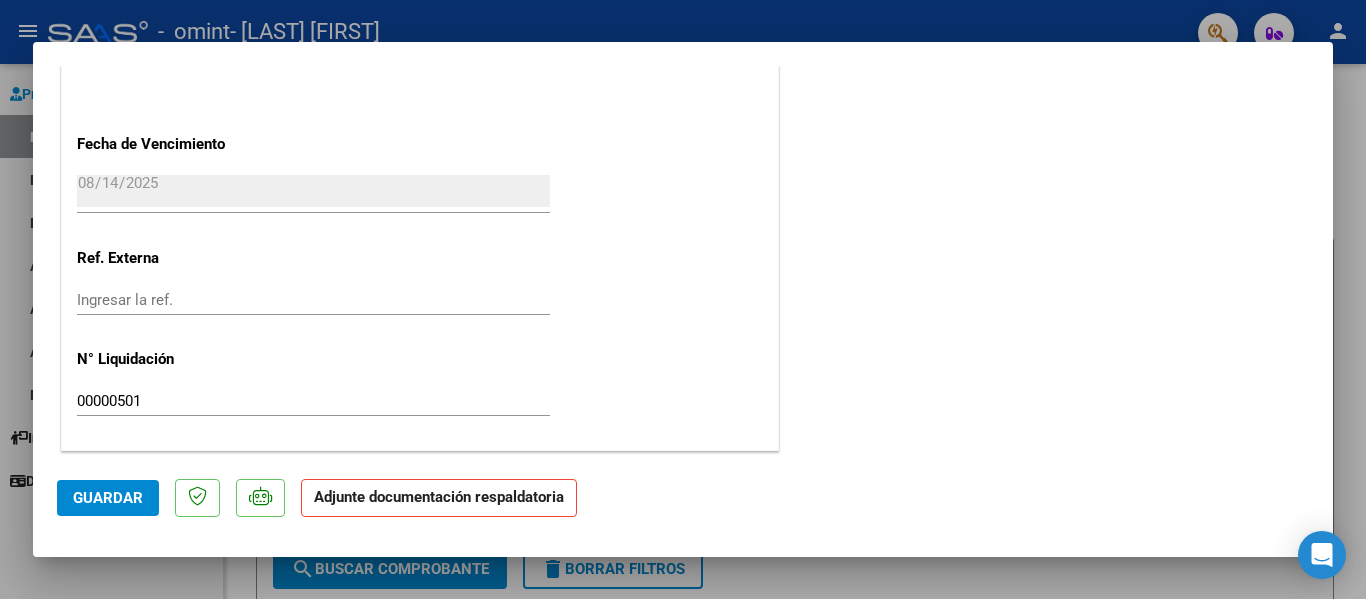 click on "Adjunte documentación respaldatoria" 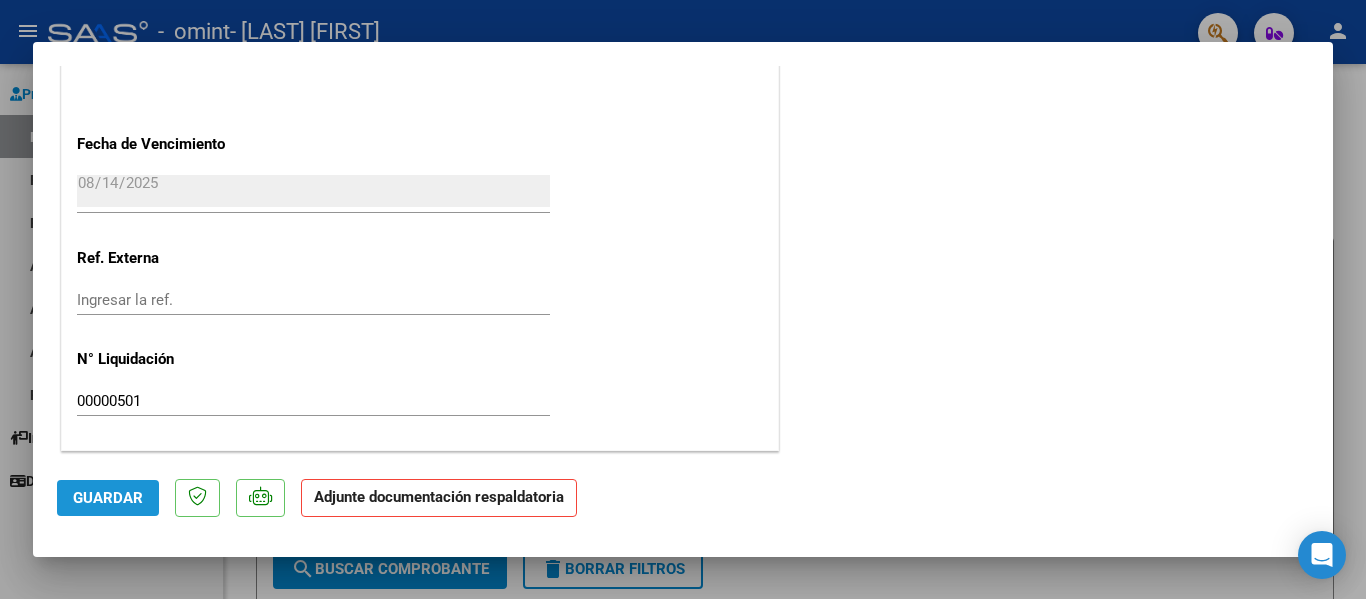 click on "Guardar" 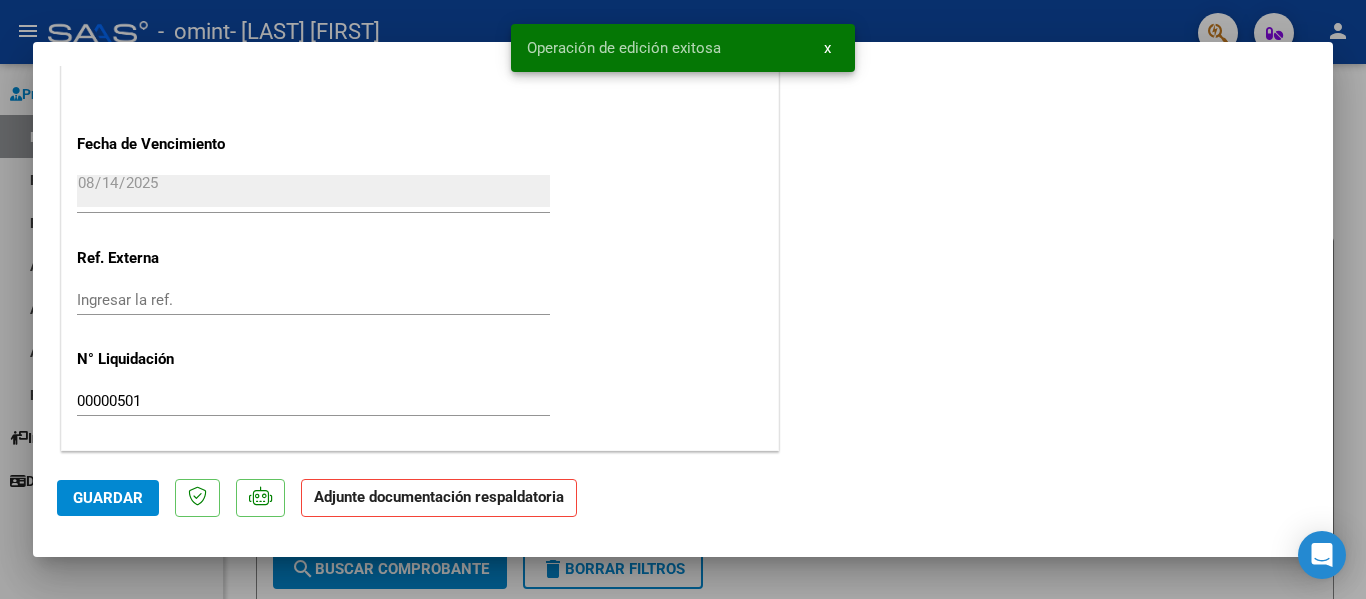 click on "Adjunte documentación respaldatoria" 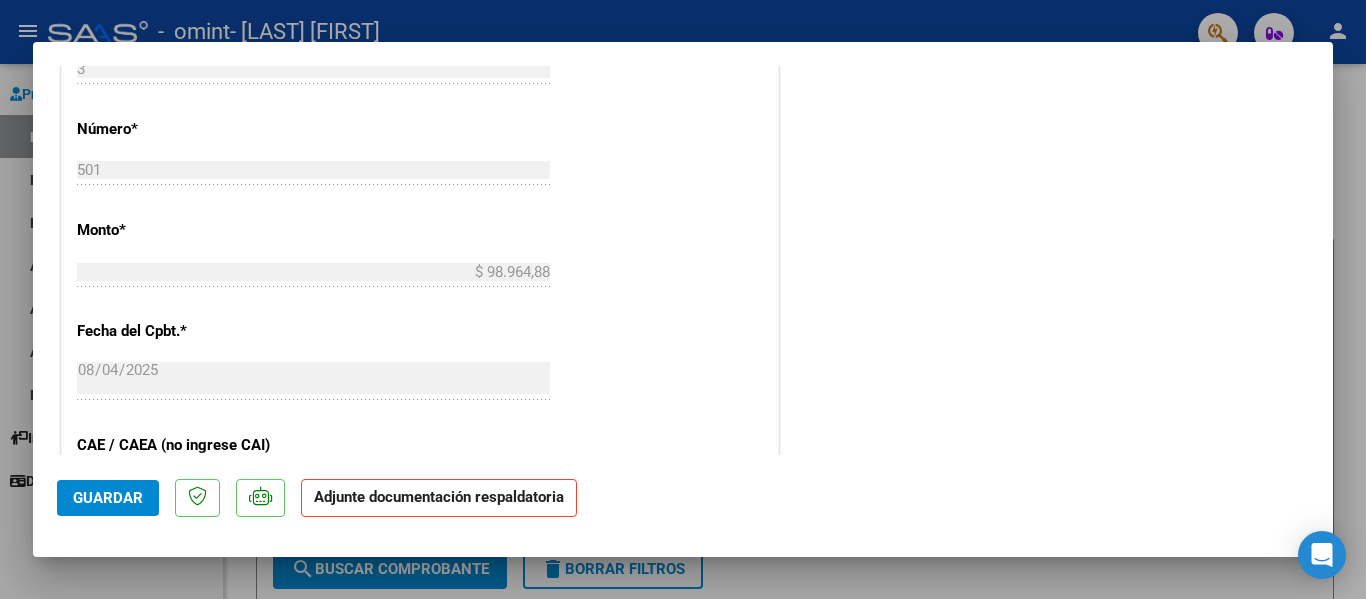 scroll, scrollTop: 452, scrollLeft: 0, axis: vertical 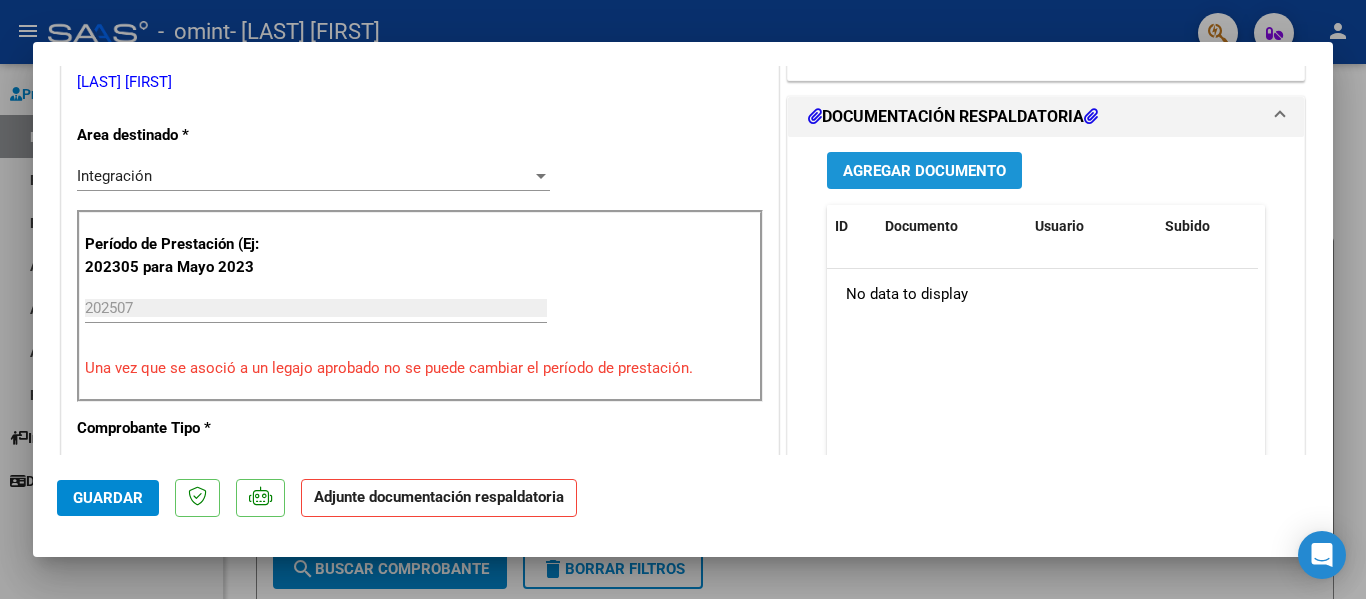 click on "Agregar Documento" at bounding box center (924, 171) 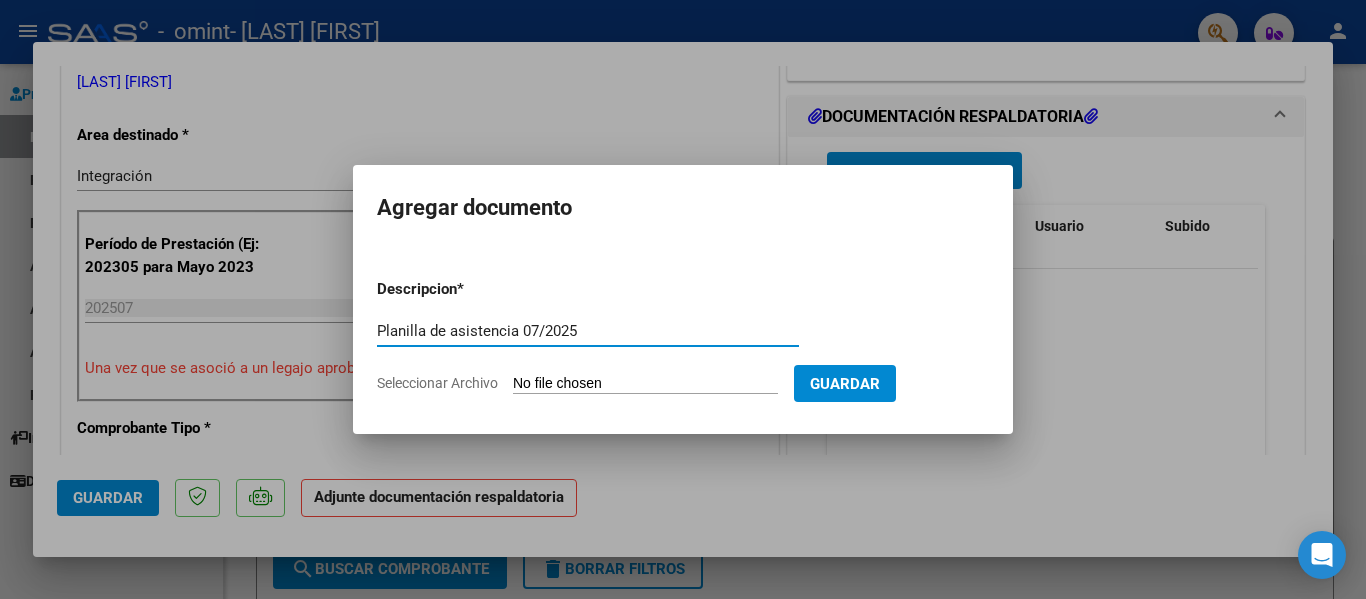 type on "Planilla de asistencia 07/2025" 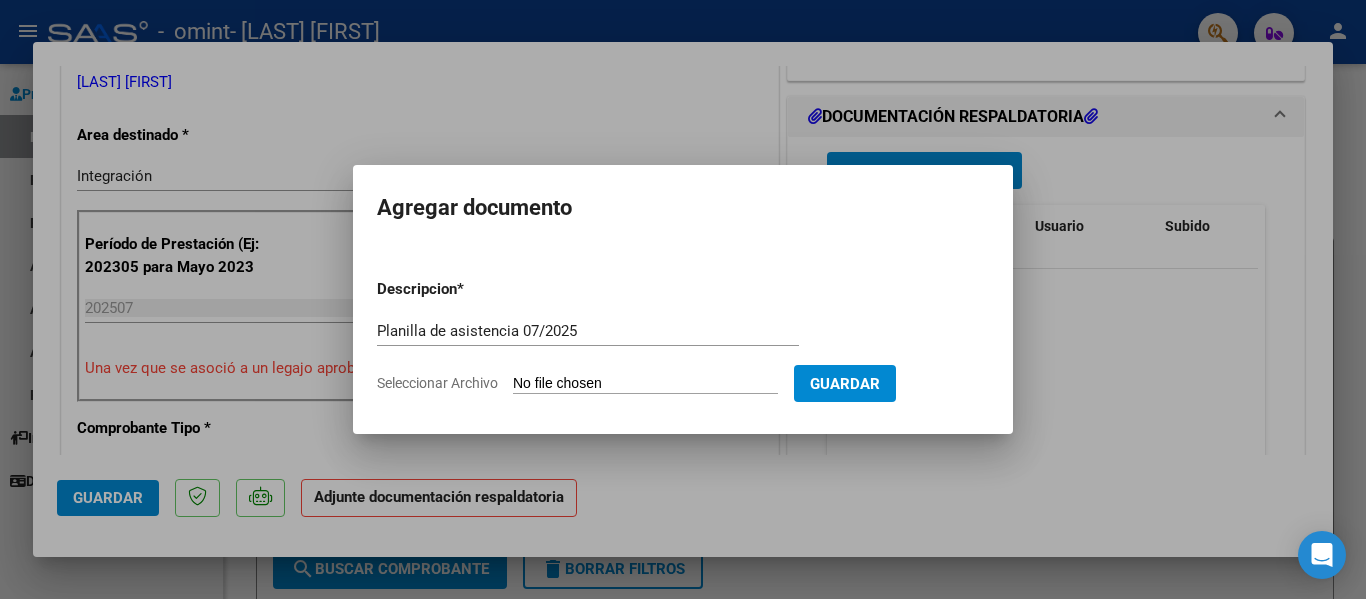 click on "Seleccionar Archivo" at bounding box center [645, 384] 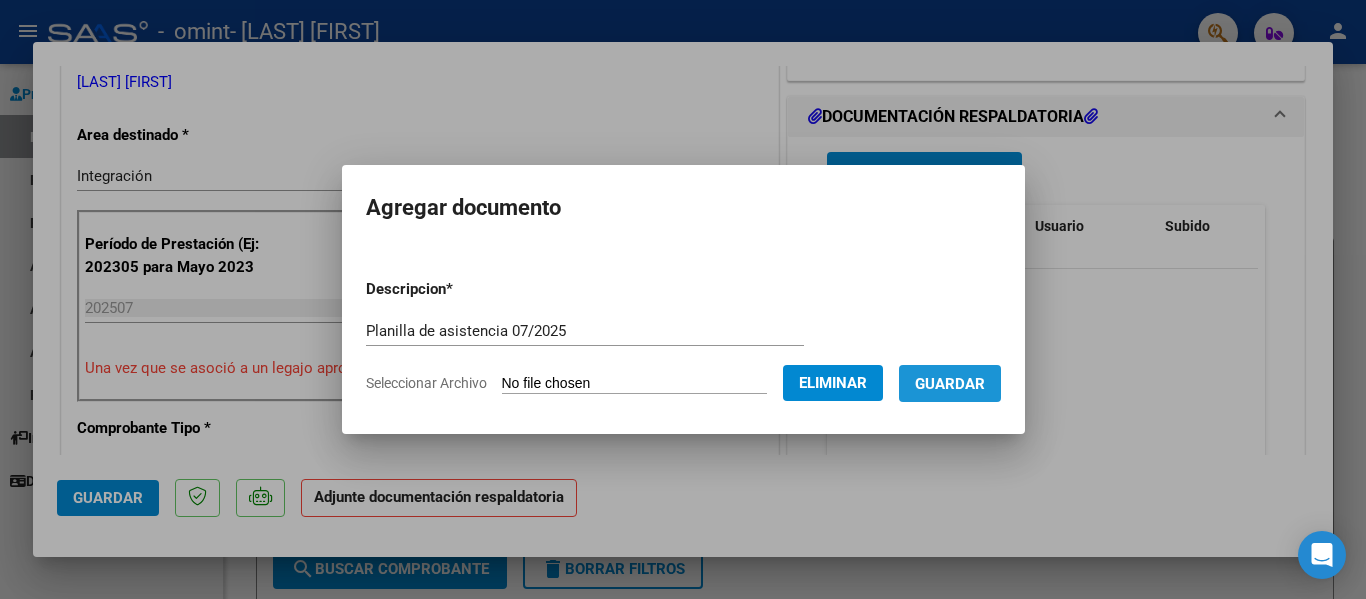 click on "Guardar" at bounding box center [950, 384] 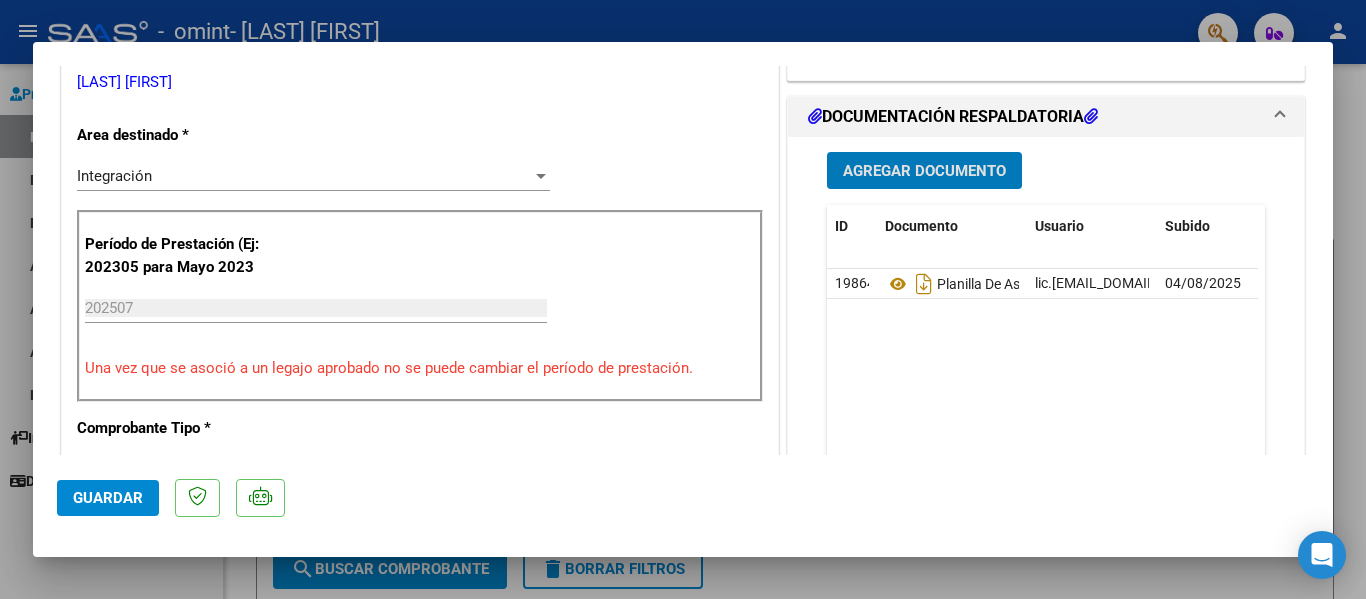 click on "202507" at bounding box center (316, 308) 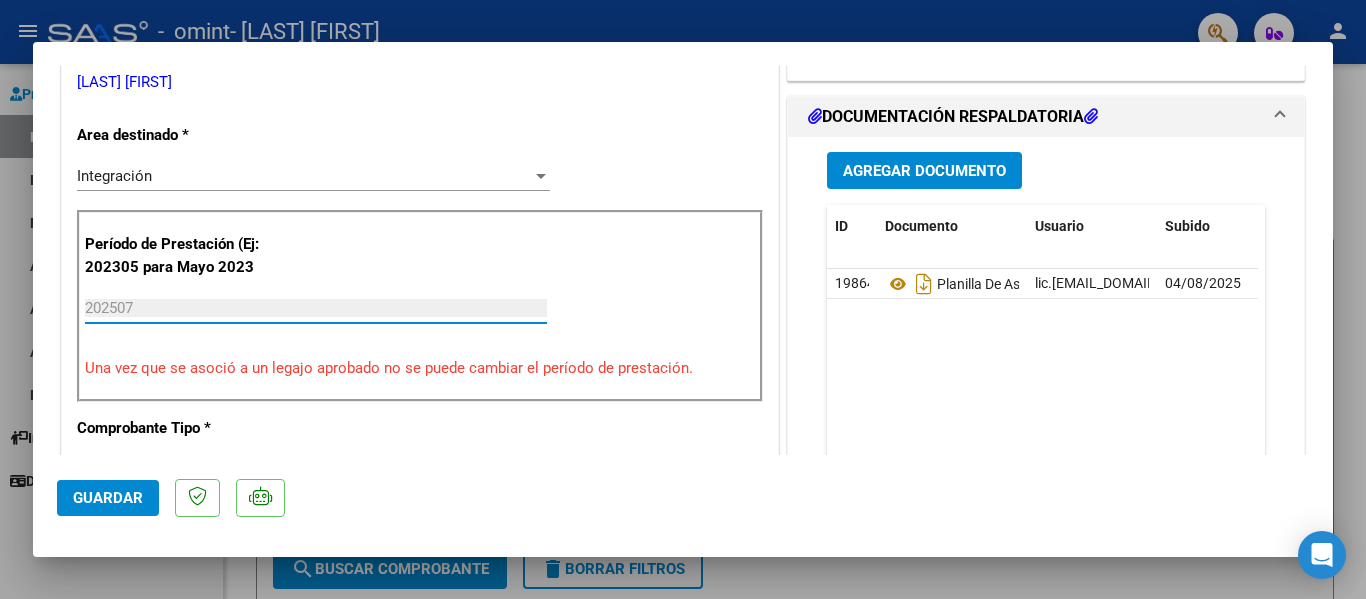 click on "202507" at bounding box center (316, 308) 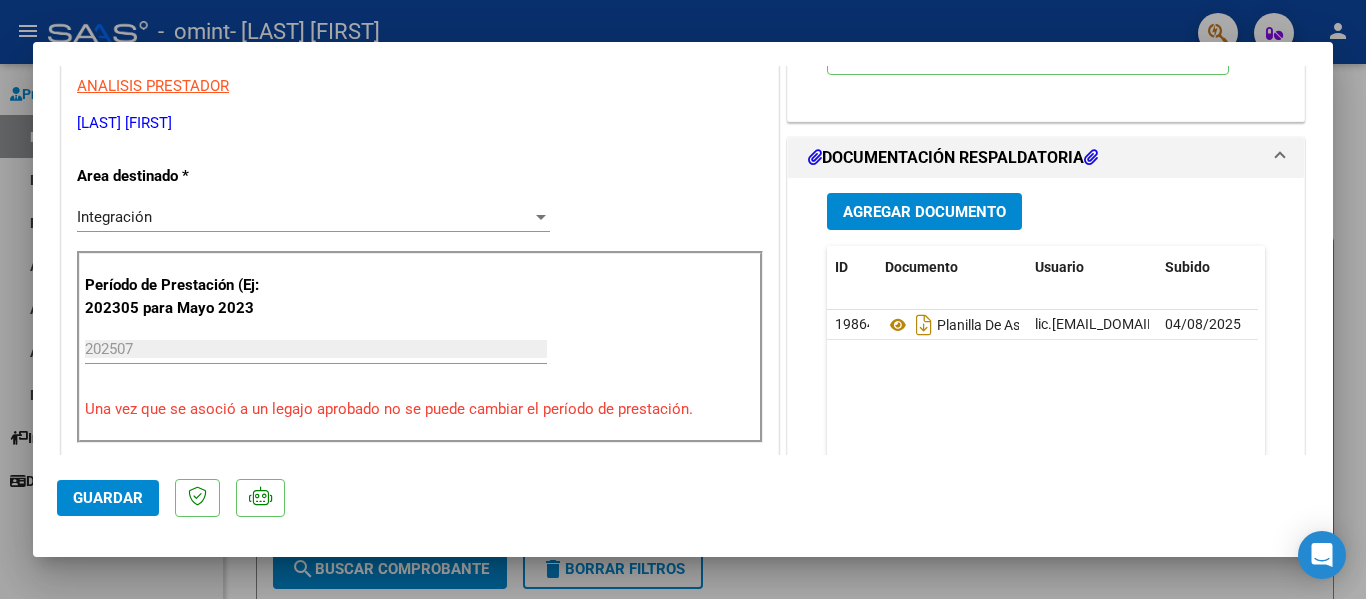 scroll, scrollTop: 406, scrollLeft: 0, axis: vertical 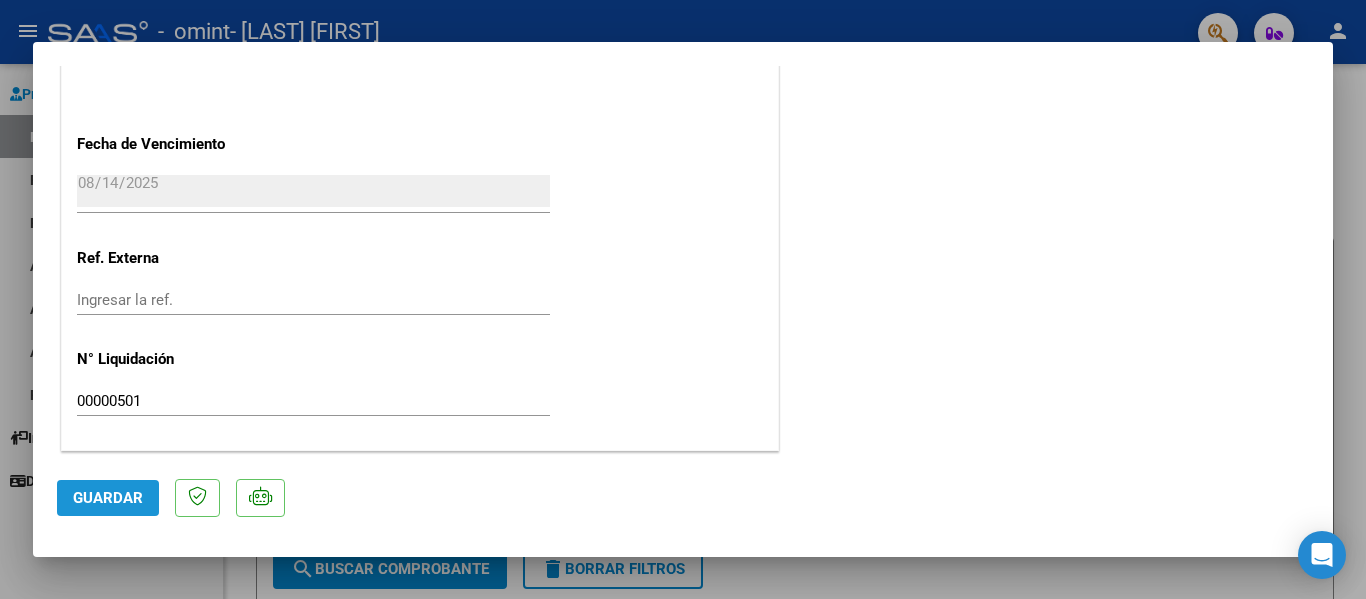 click on "Guardar" 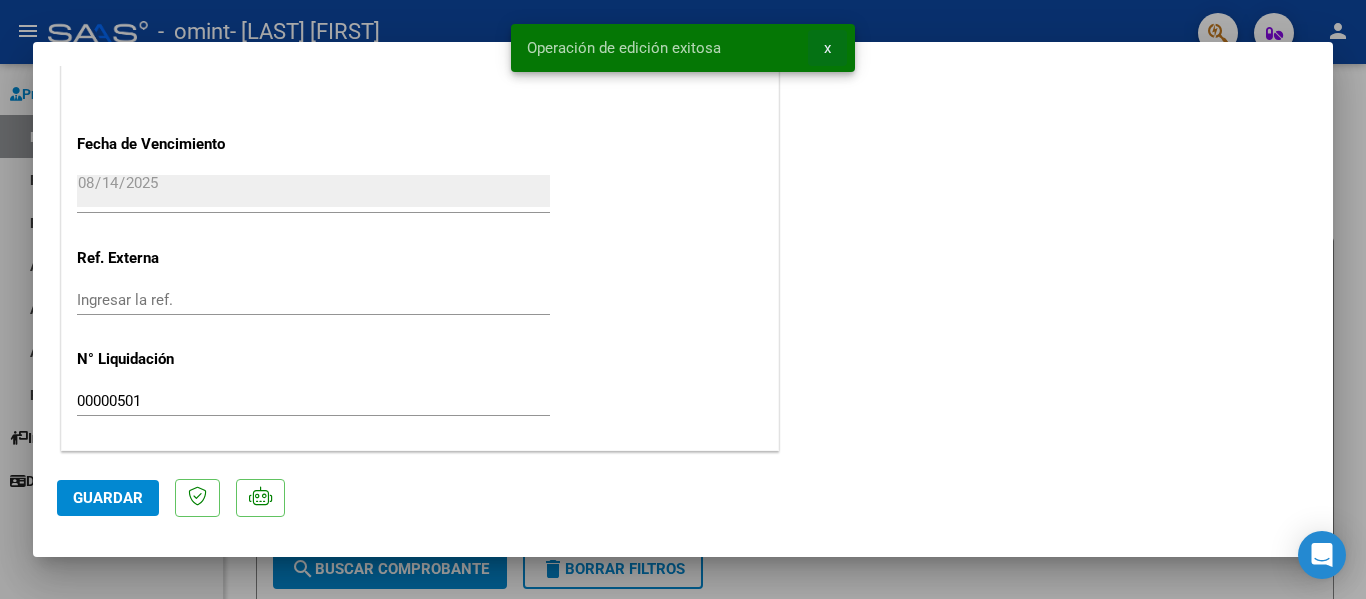 click on "x" at bounding box center [827, 48] 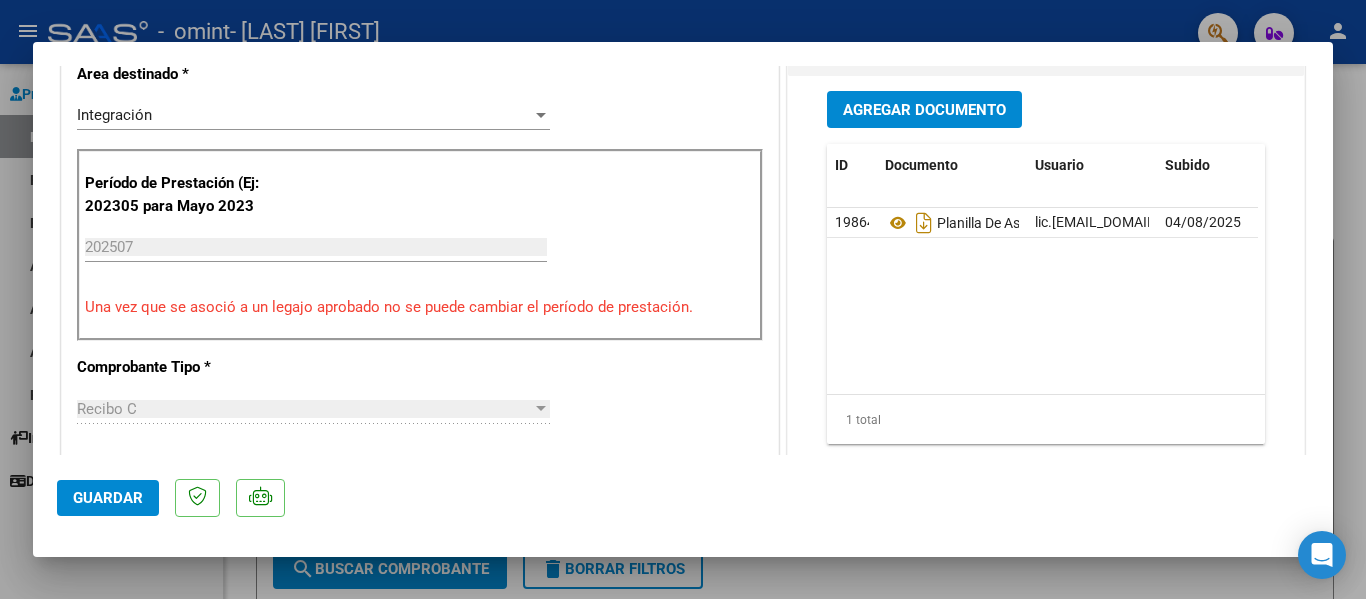 scroll, scrollTop: 503, scrollLeft: 0, axis: vertical 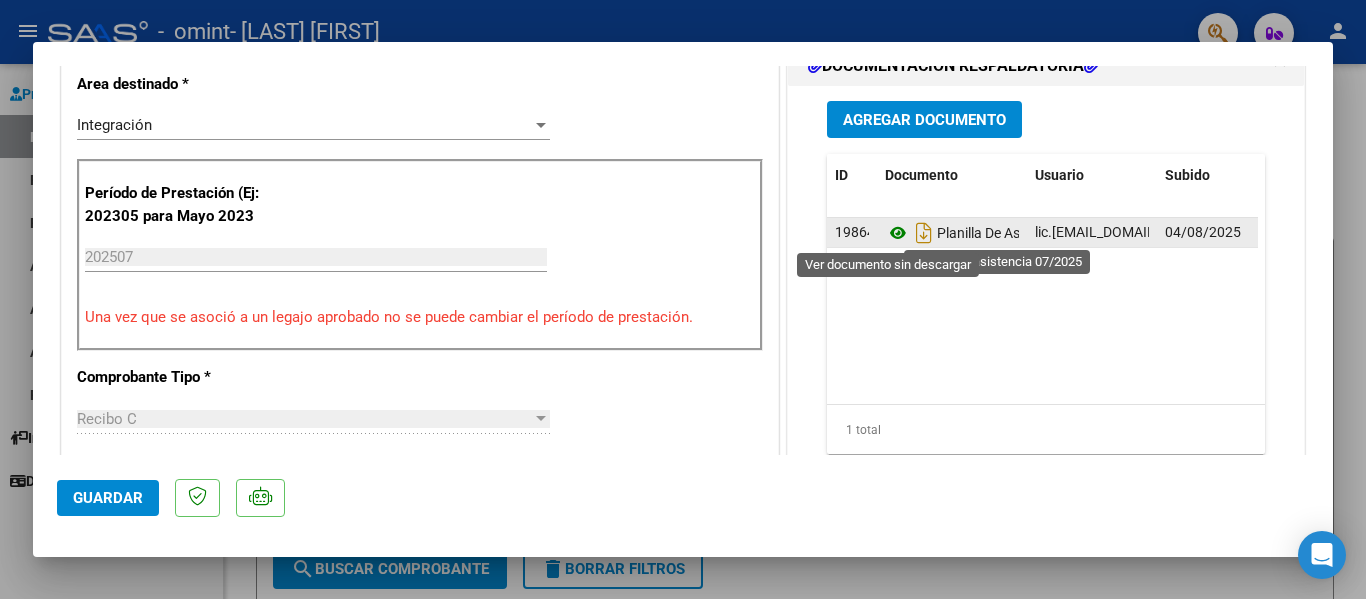 click 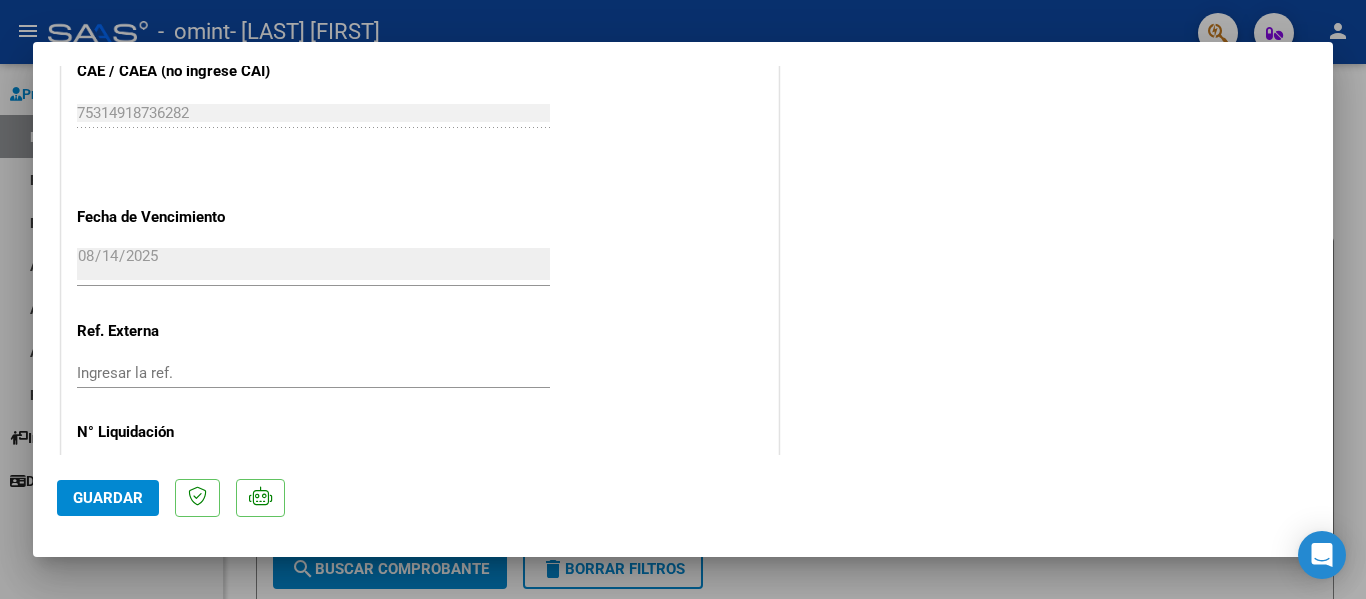 scroll, scrollTop: 1401, scrollLeft: 0, axis: vertical 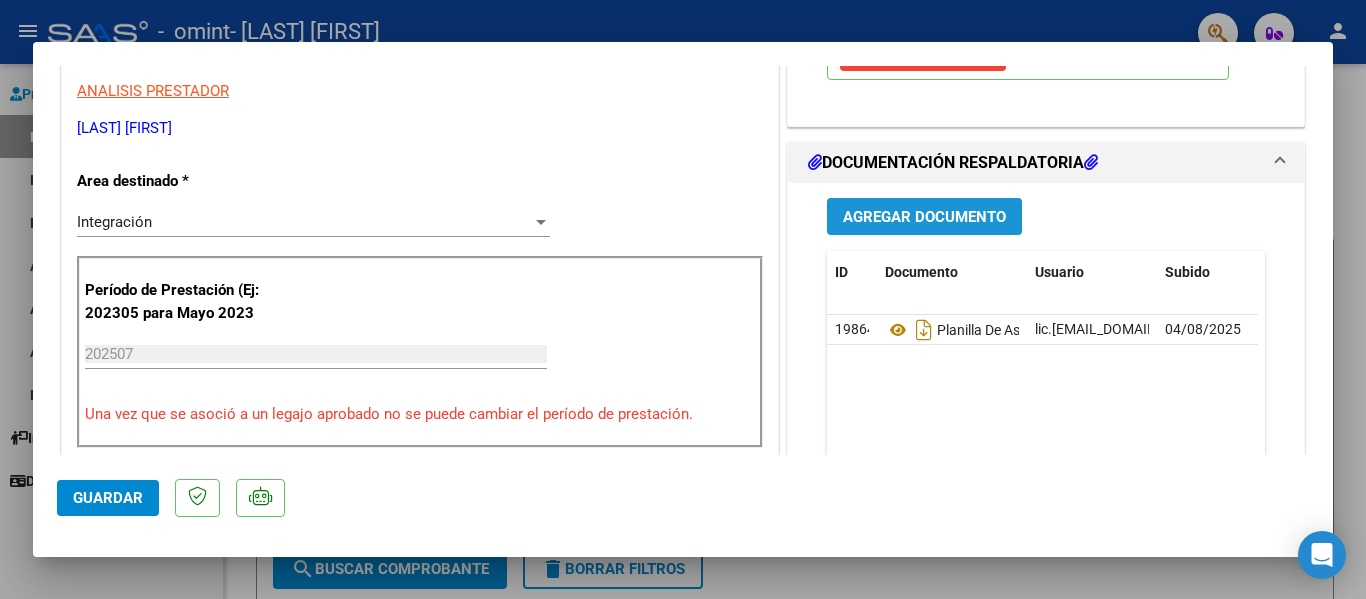 click on "Agregar Documento" at bounding box center (924, 216) 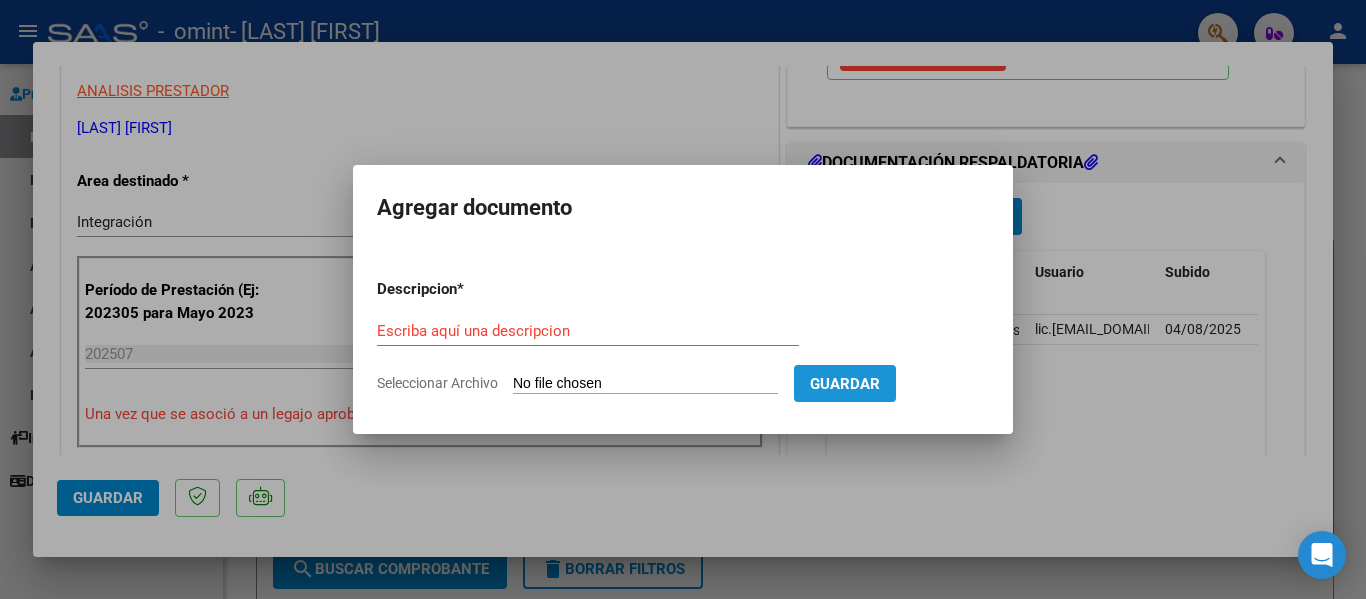 click on "Guardar" at bounding box center (845, 384) 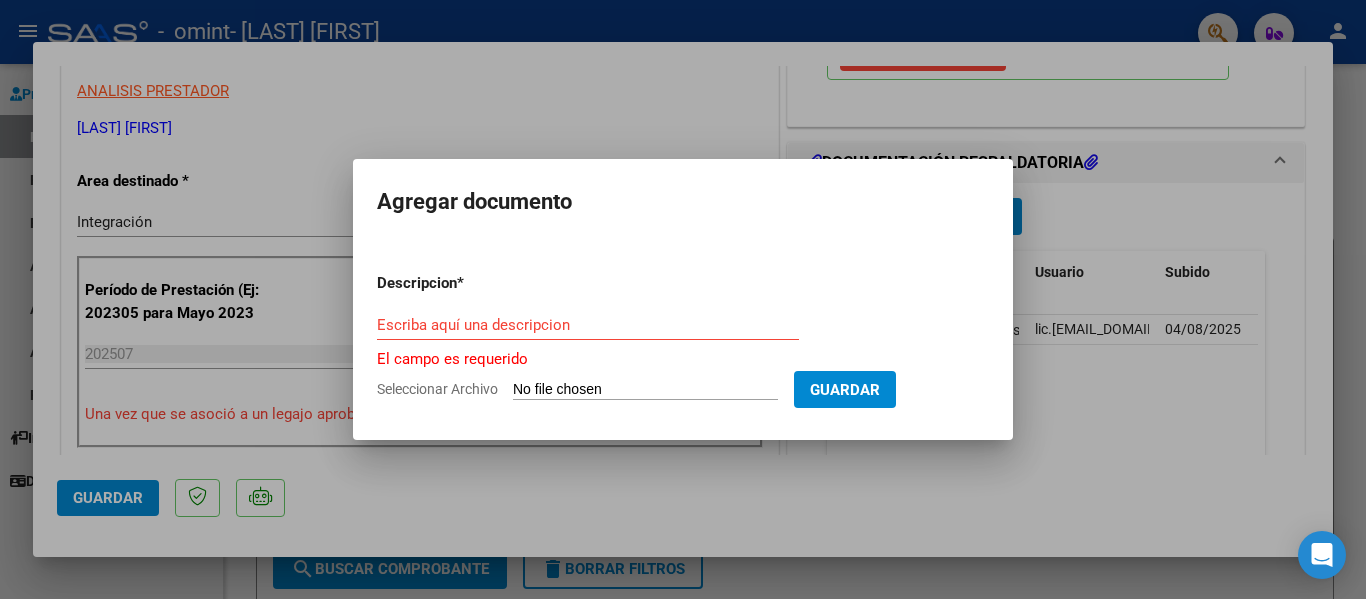 click on "Guardar" at bounding box center (845, 389) 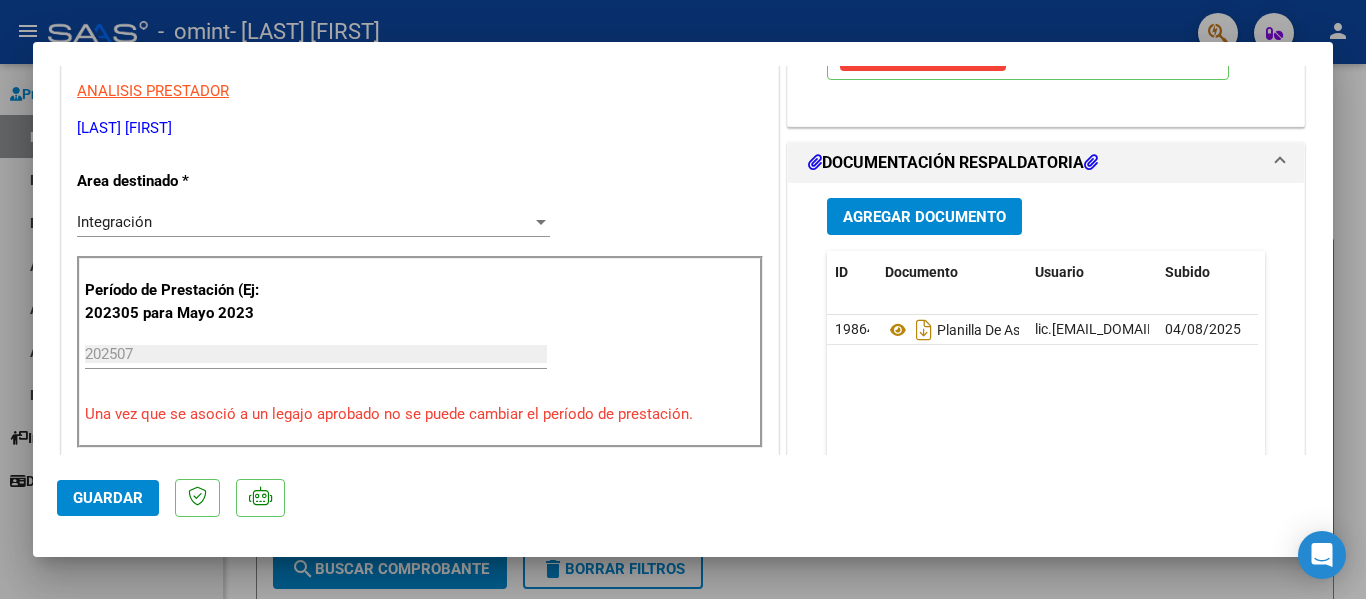 click on "19864  Planilla De Asistencia 07/2025   lic.[EMAIL_DOMAIN] - [FIRST] [LAST] [FIRST] [LAST]   04/08/2025" 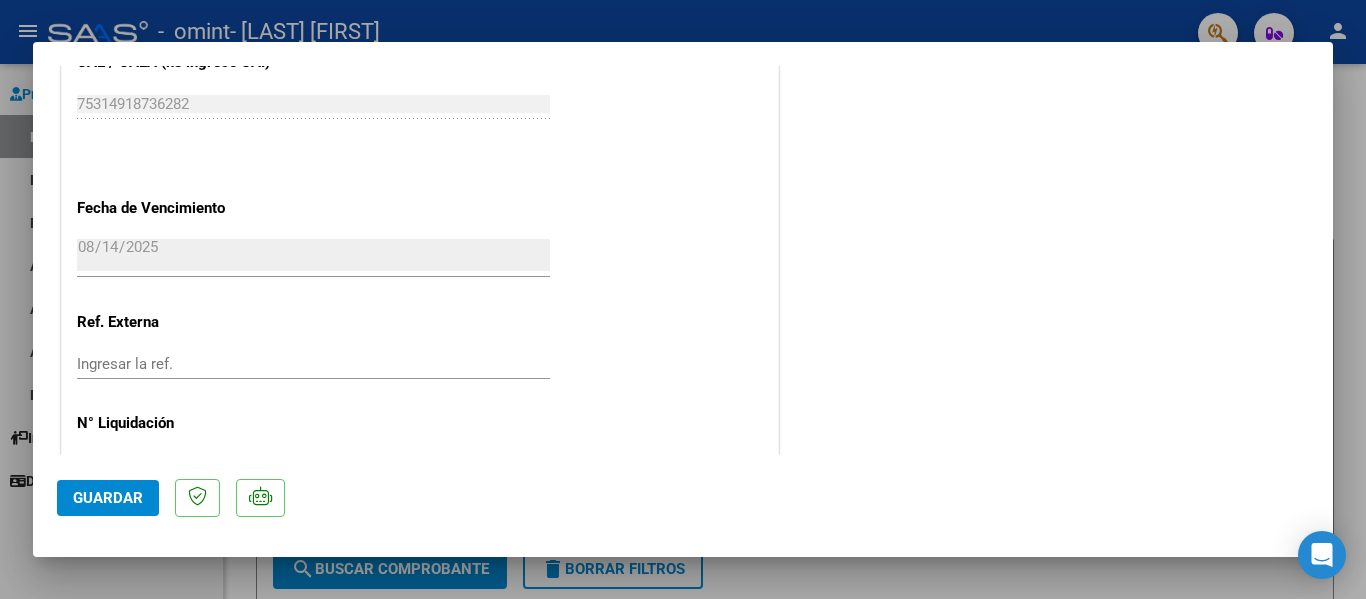 scroll, scrollTop: 1401, scrollLeft: 0, axis: vertical 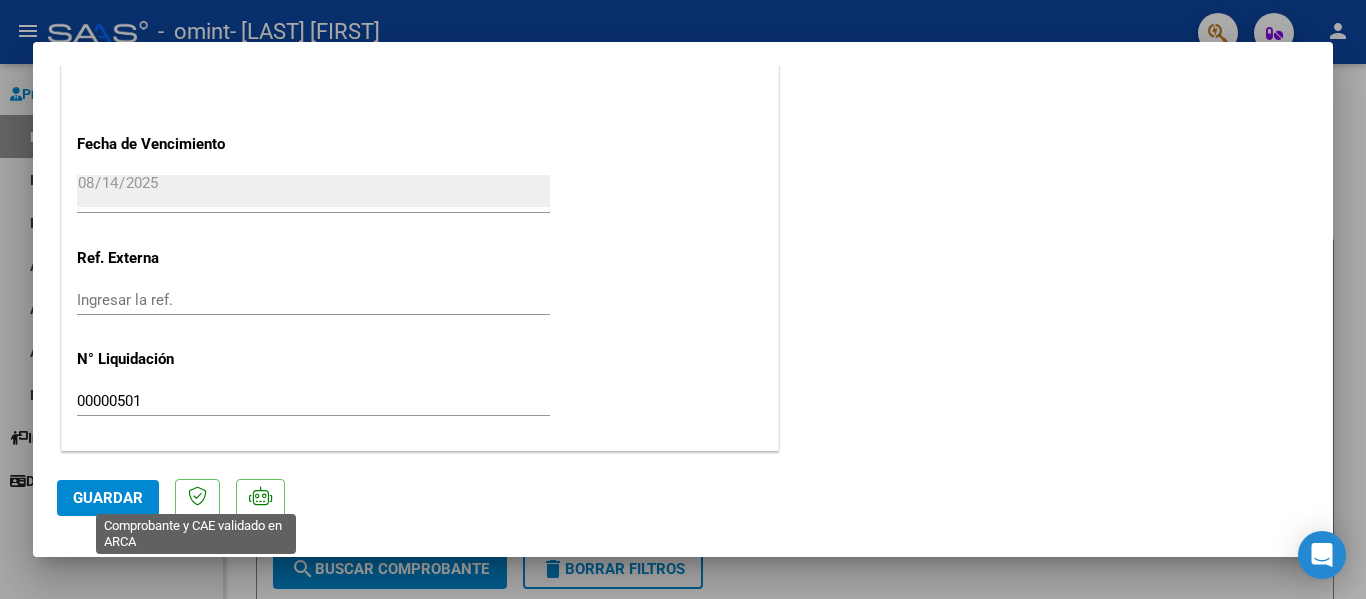 click 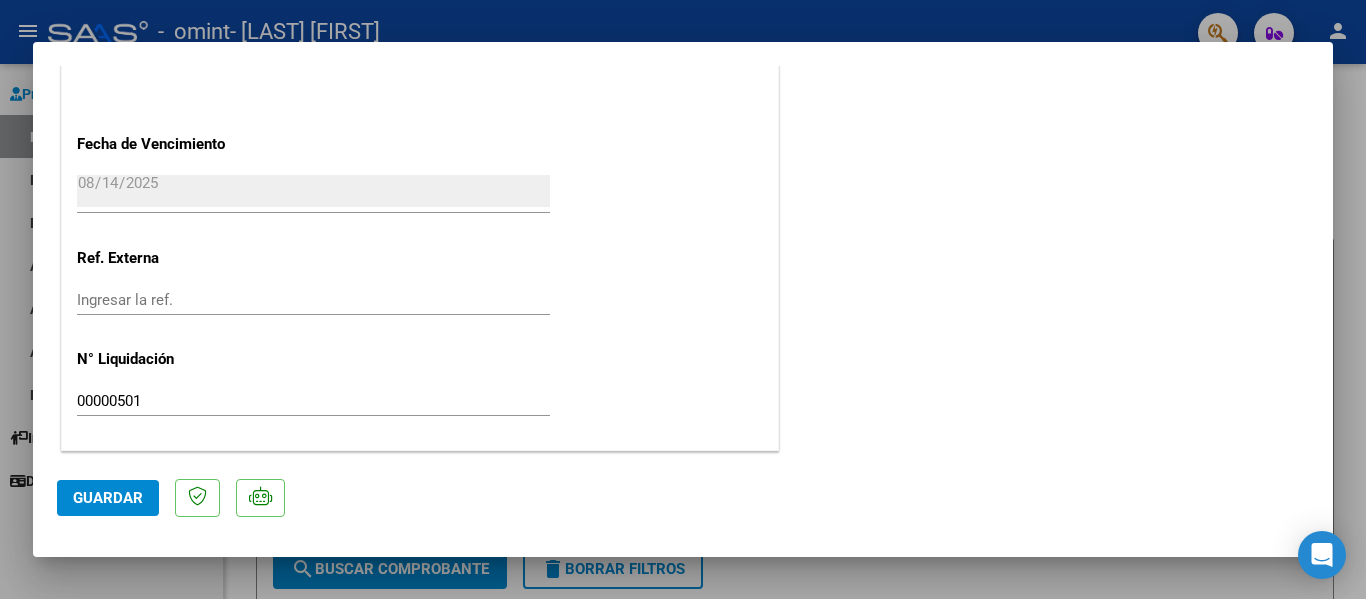 click on "Guardar" 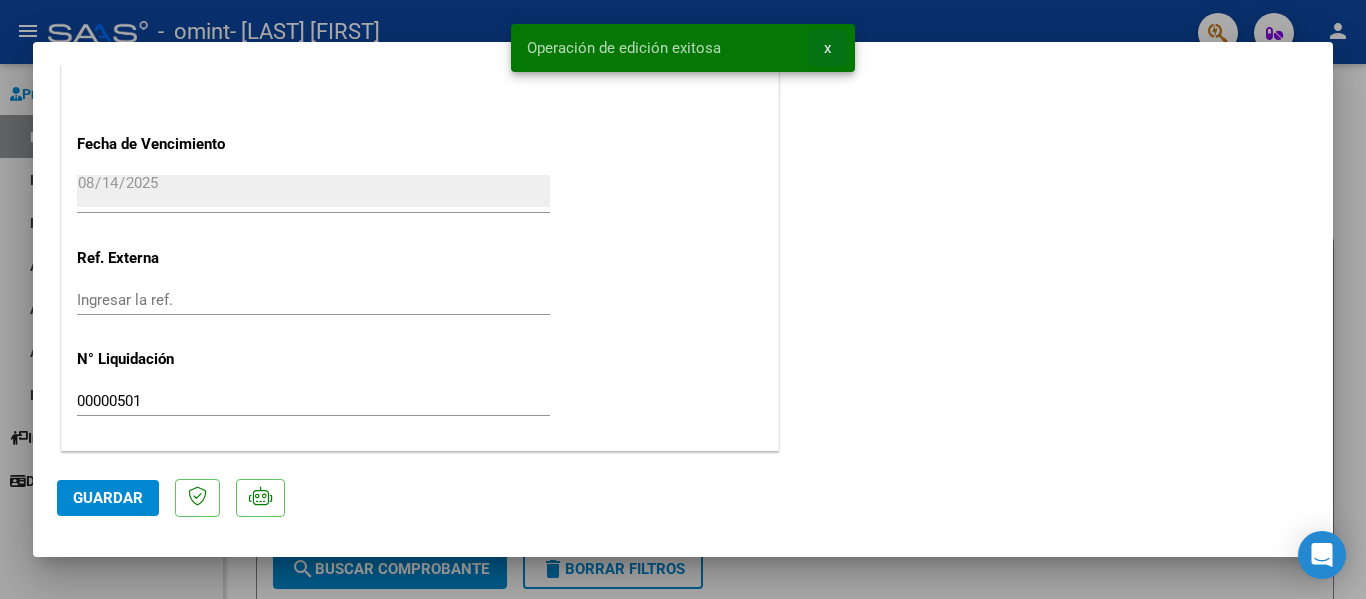 click on "x" at bounding box center (827, 48) 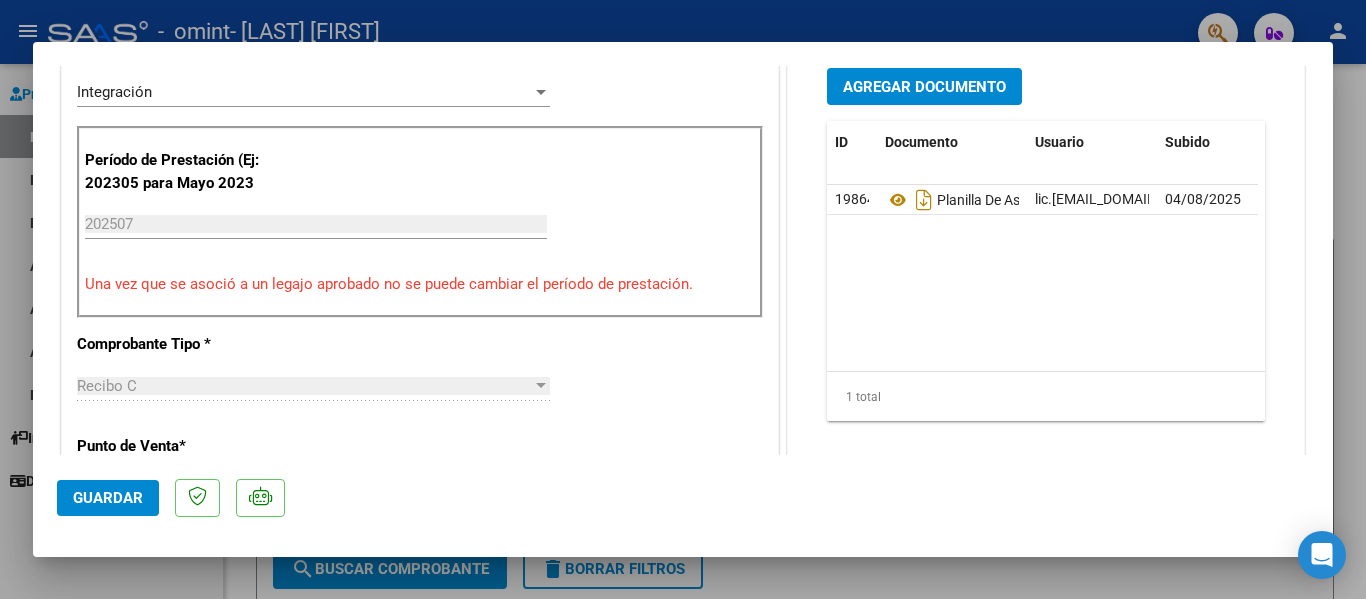 scroll, scrollTop: 483, scrollLeft: 0, axis: vertical 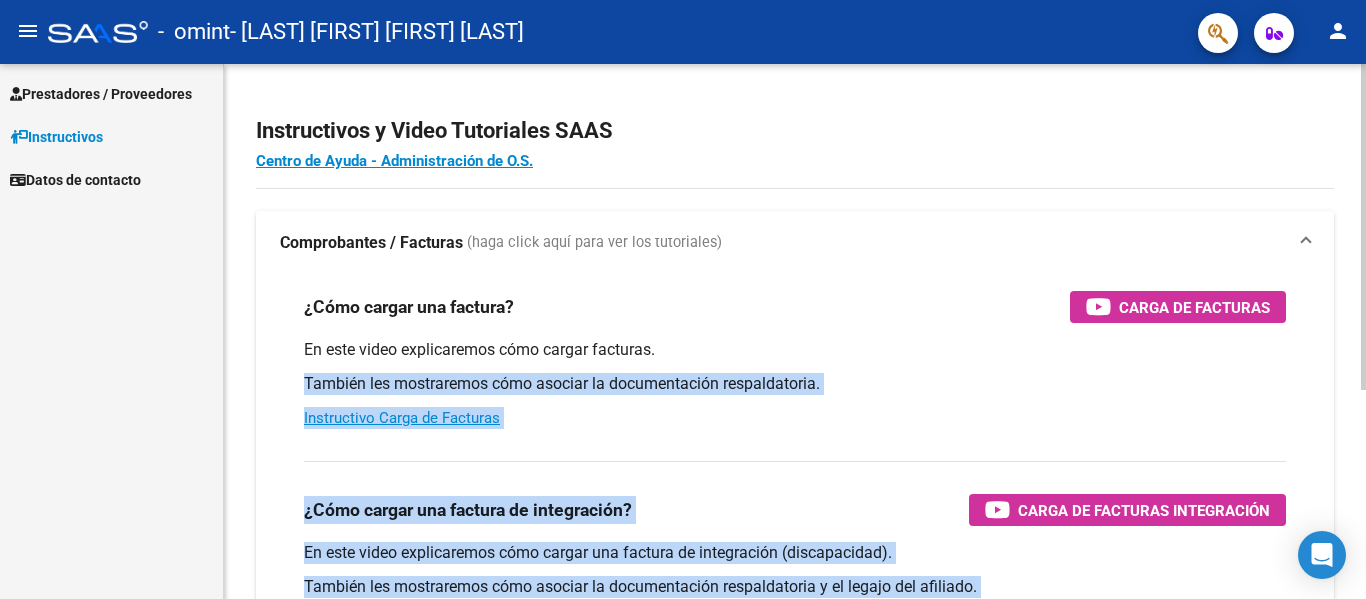 drag, startPoint x: 1358, startPoint y: 350, endPoint x: 1365, endPoint y: 417, distance: 67.36468 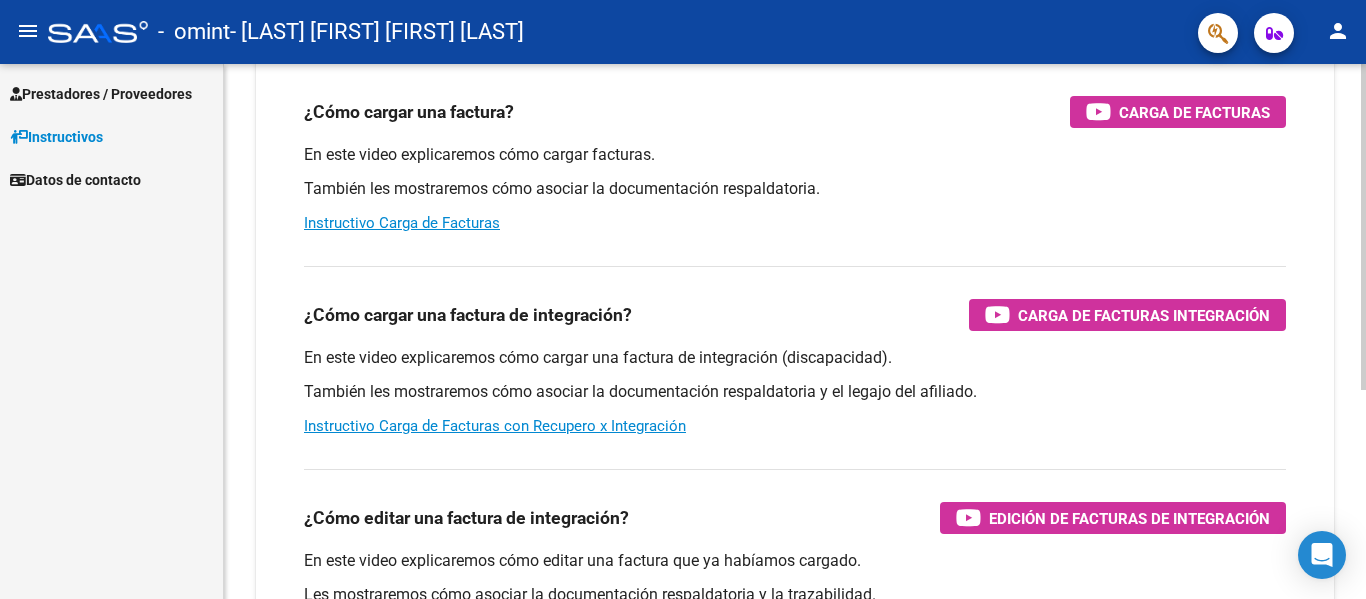 scroll, scrollTop: 0, scrollLeft: 0, axis: both 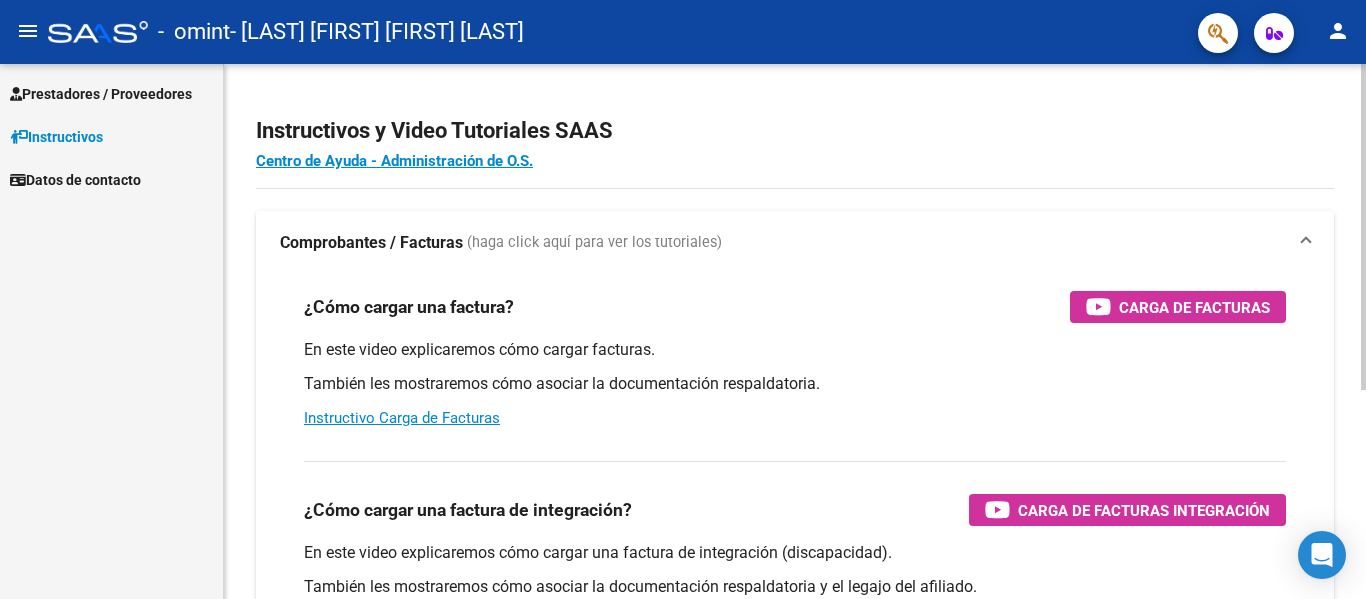 click 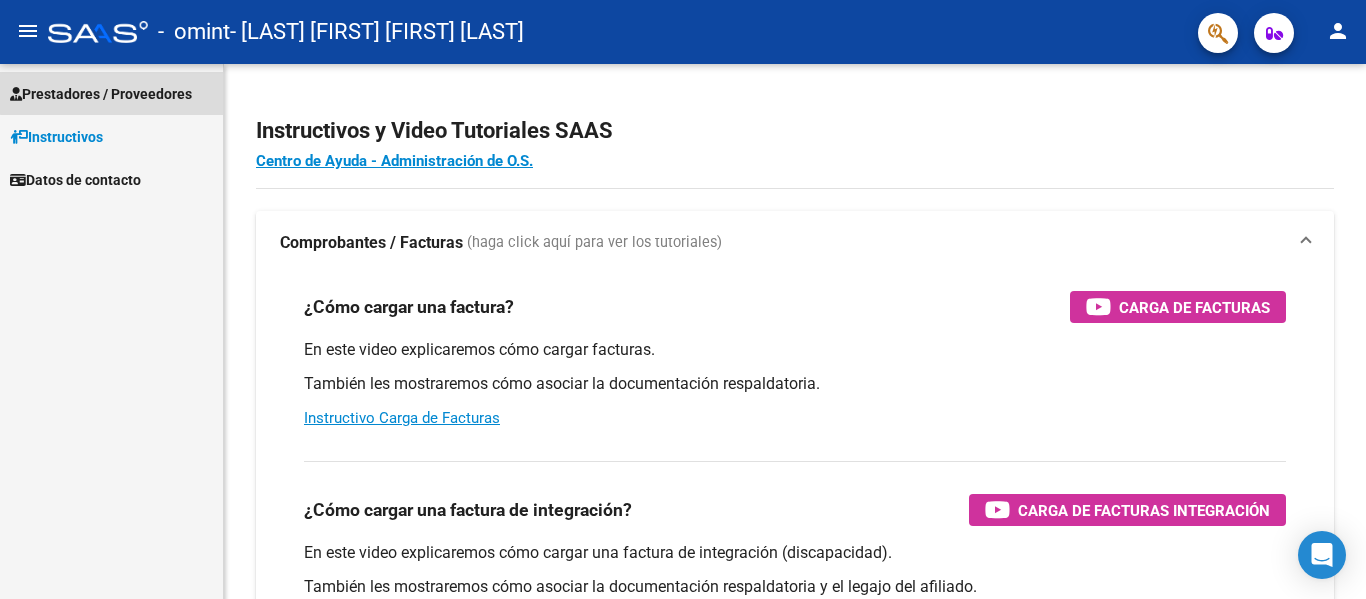 click on "Prestadores / Proveedores" at bounding box center (101, 94) 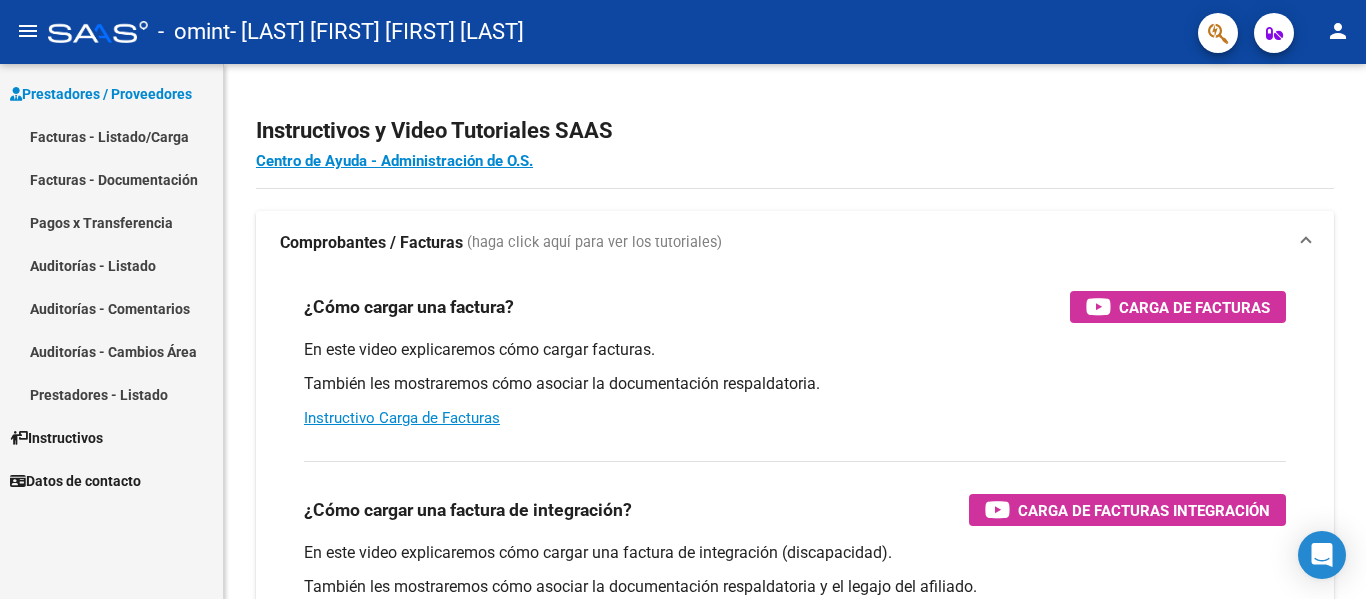 click on "Prestadores / Proveedores" at bounding box center (101, 94) 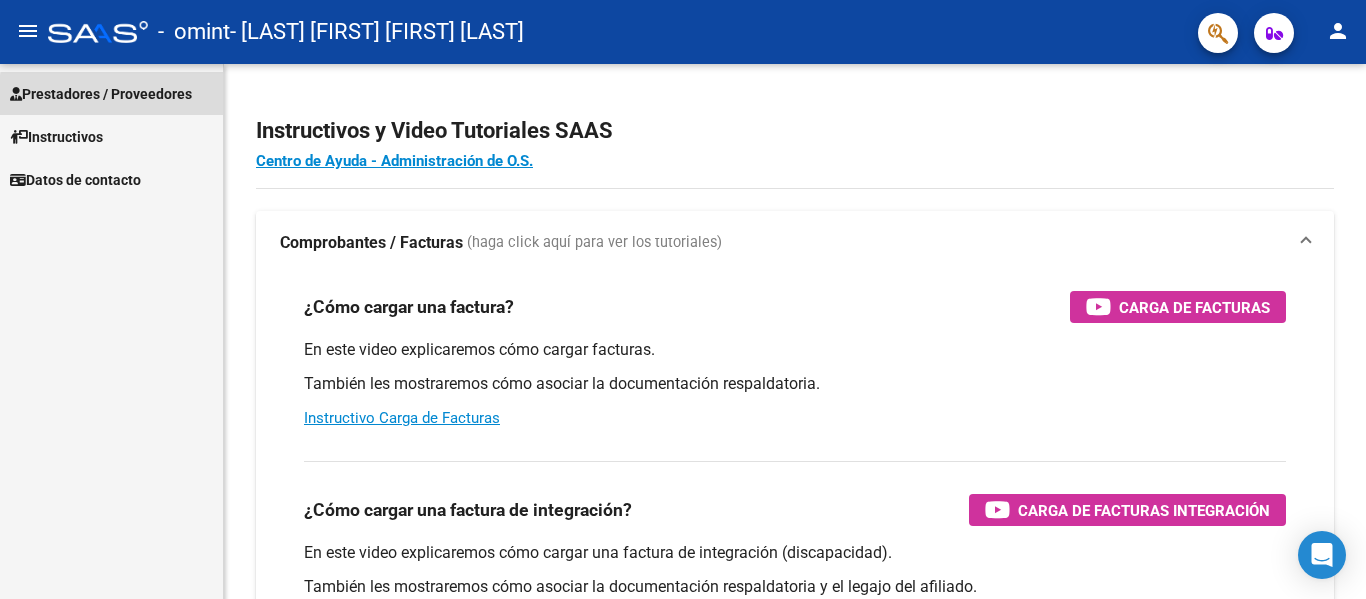 click on "Prestadores / Proveedores" at bounding box center (101, 94) 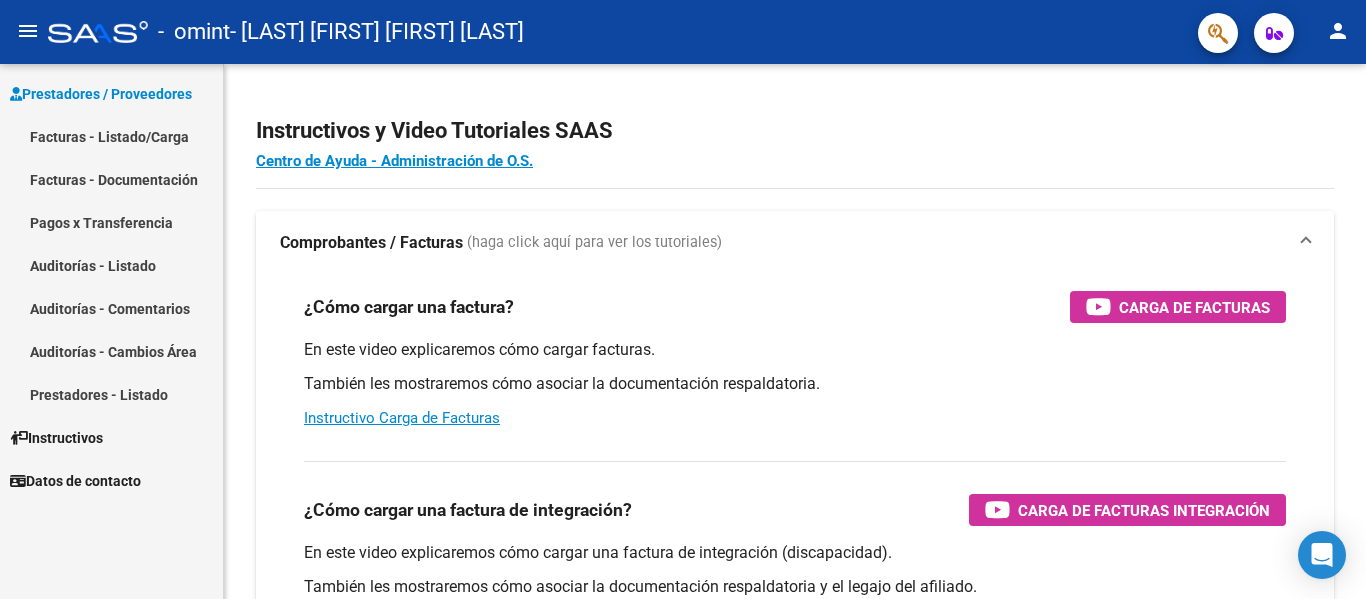 click on "Facturas - Listado/Carga" at bounding box center (111, 136) 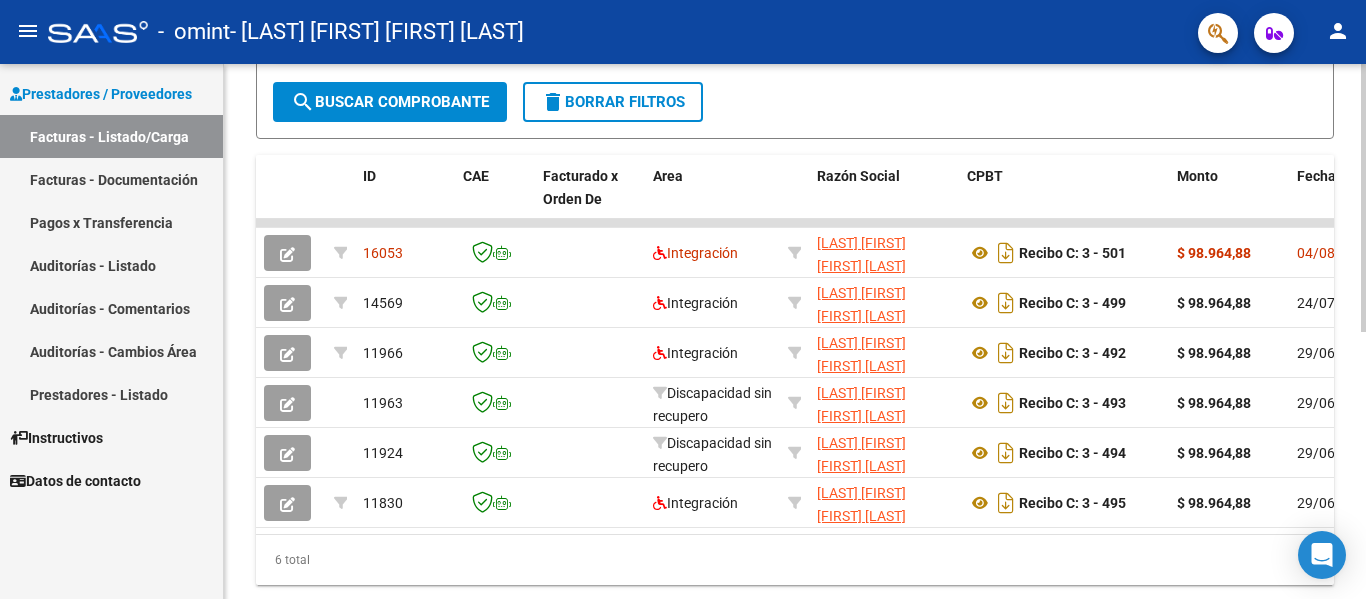 scroll, scrollTop: 533, scrollLeft: 0, axis: vertical 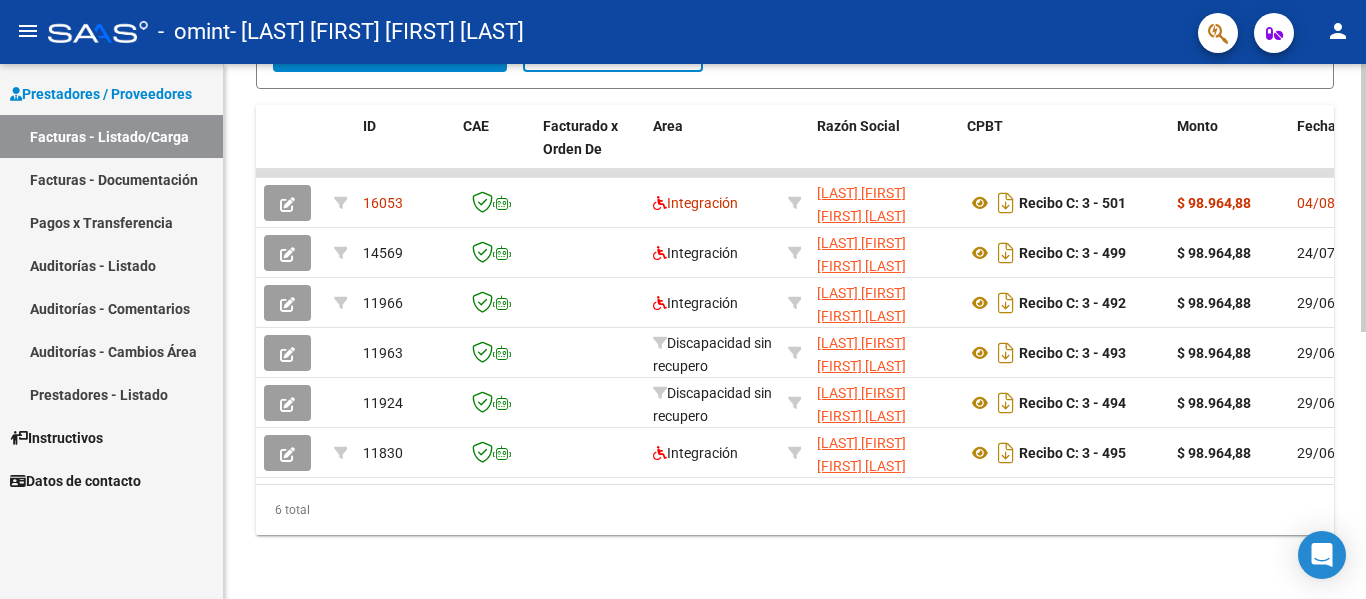 click 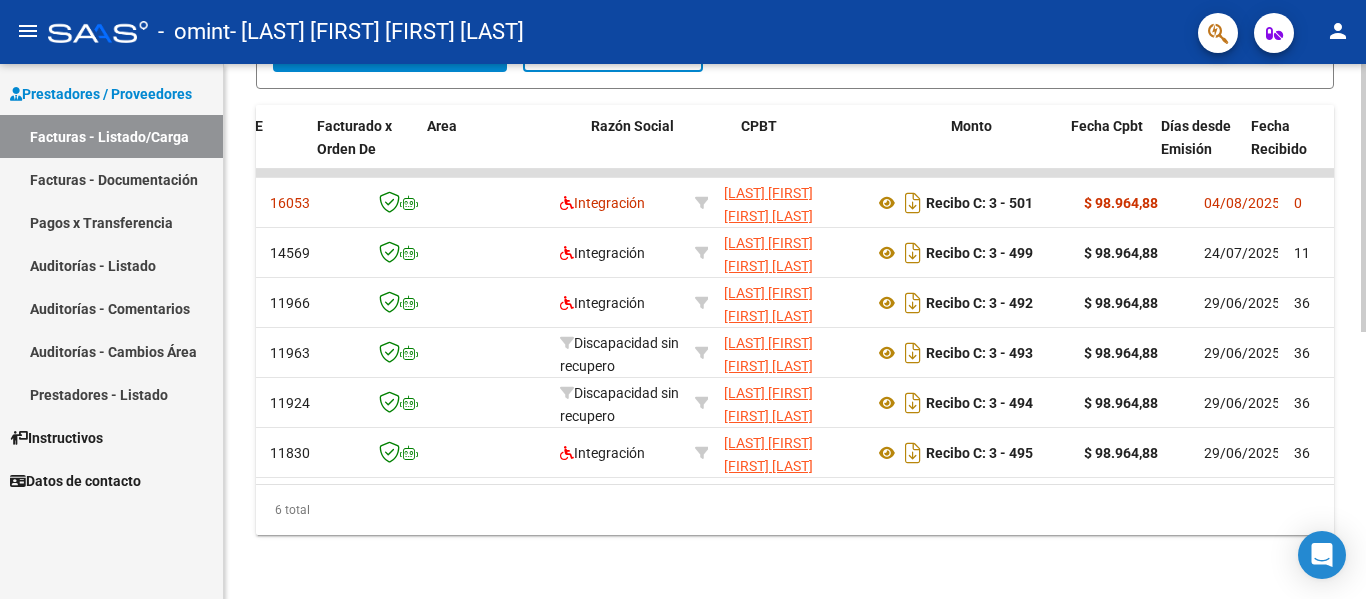 scroll, scrollTop: 0, scrollLeft: 359, axis: horizontal 